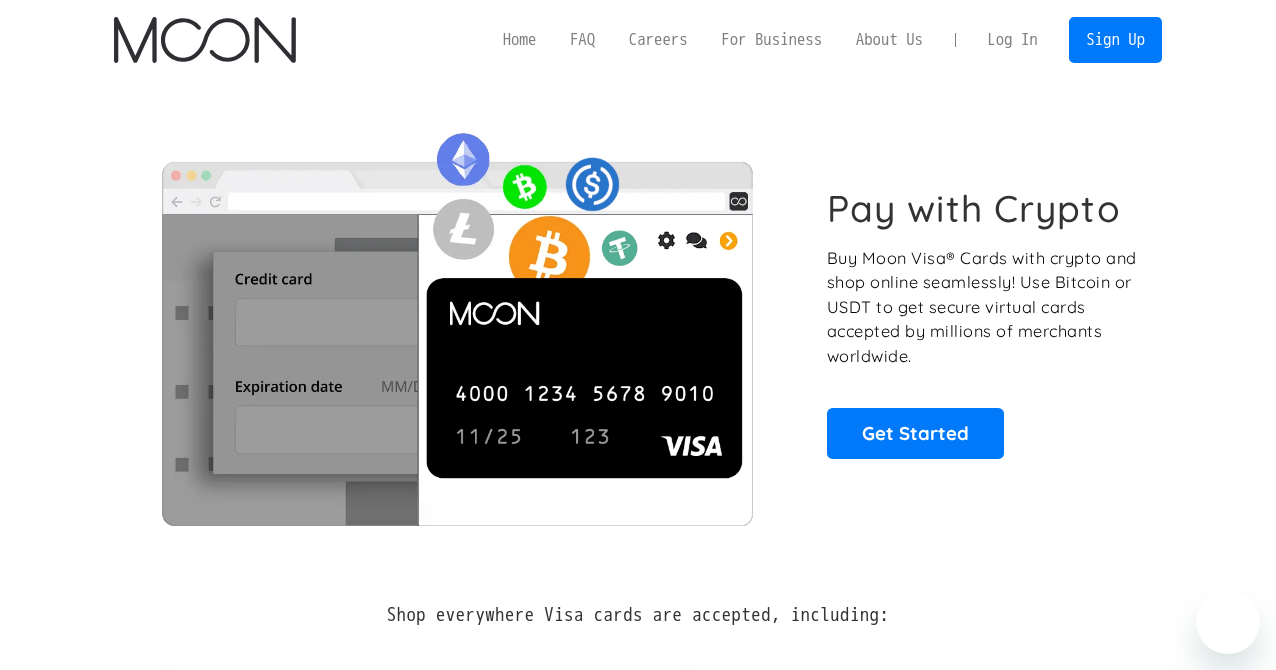 scroll, scrollTop: 0, scrollLeft: 0, axis: both 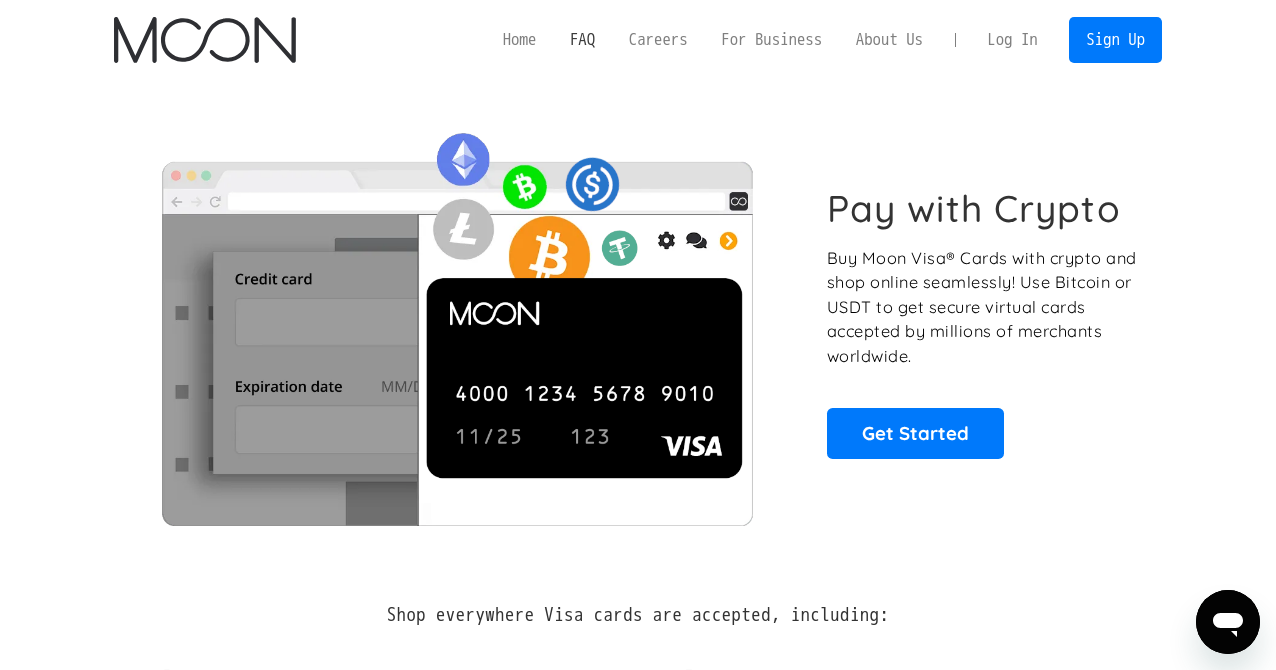 click on "FAQ" at bounding box center (582, 39) 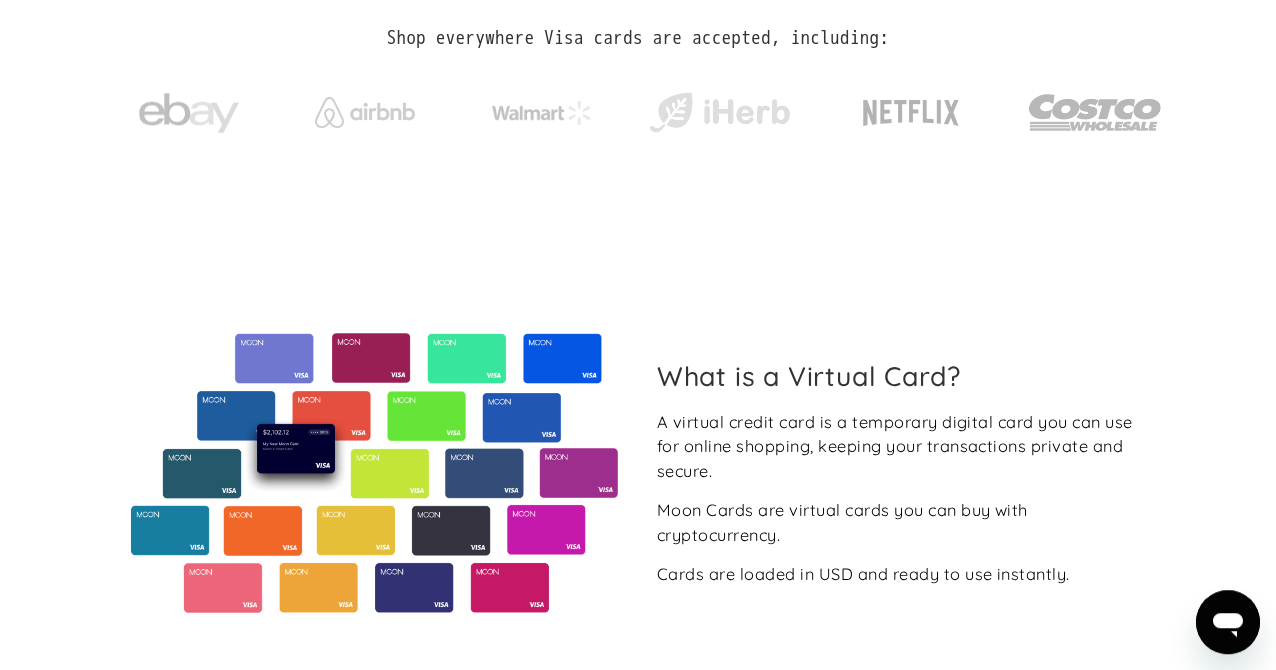 scroll, scrollTop: 578, scrollLeft: 0, axis: vertical 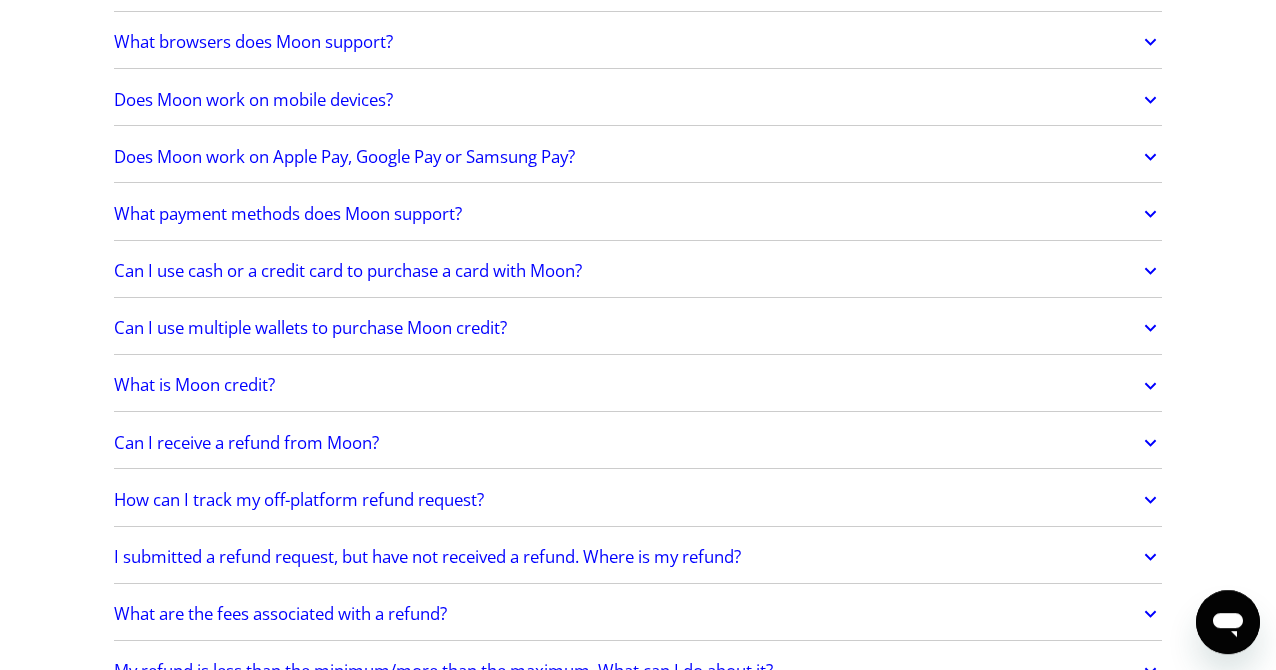 click on "Does Moon work on Apple Pay, Google Pay or Samsung Pay?" at bounding box center [344, 157] 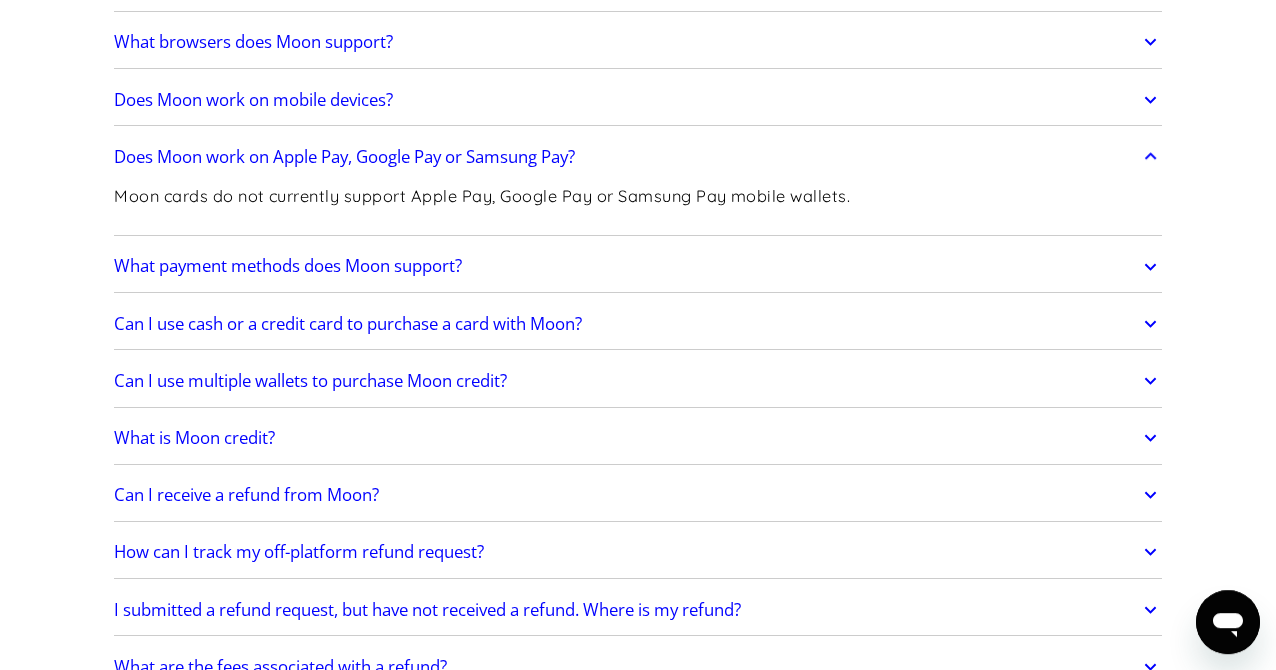 scroll, scrollTop: 675, scrollLeft: 0, axis: vertical 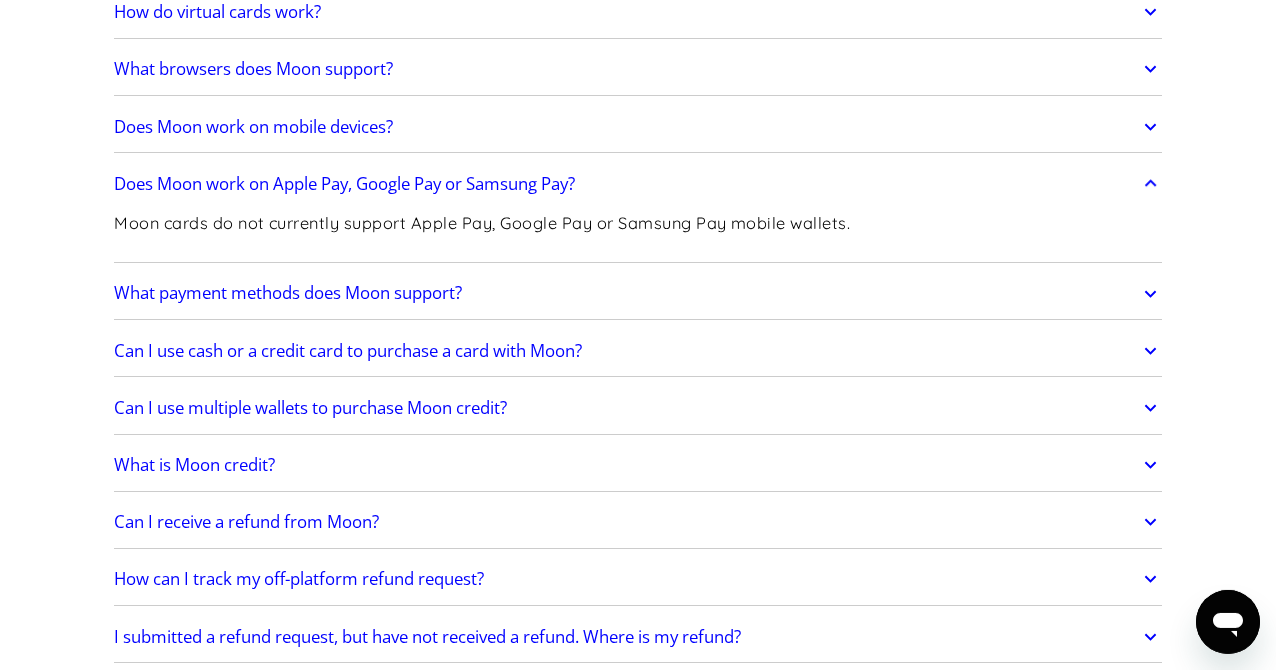 click on "Moon cards do not currently support Apple Pay, Google Pay or Samsung Pay mobile wallets." at bounding box center [482, 223] 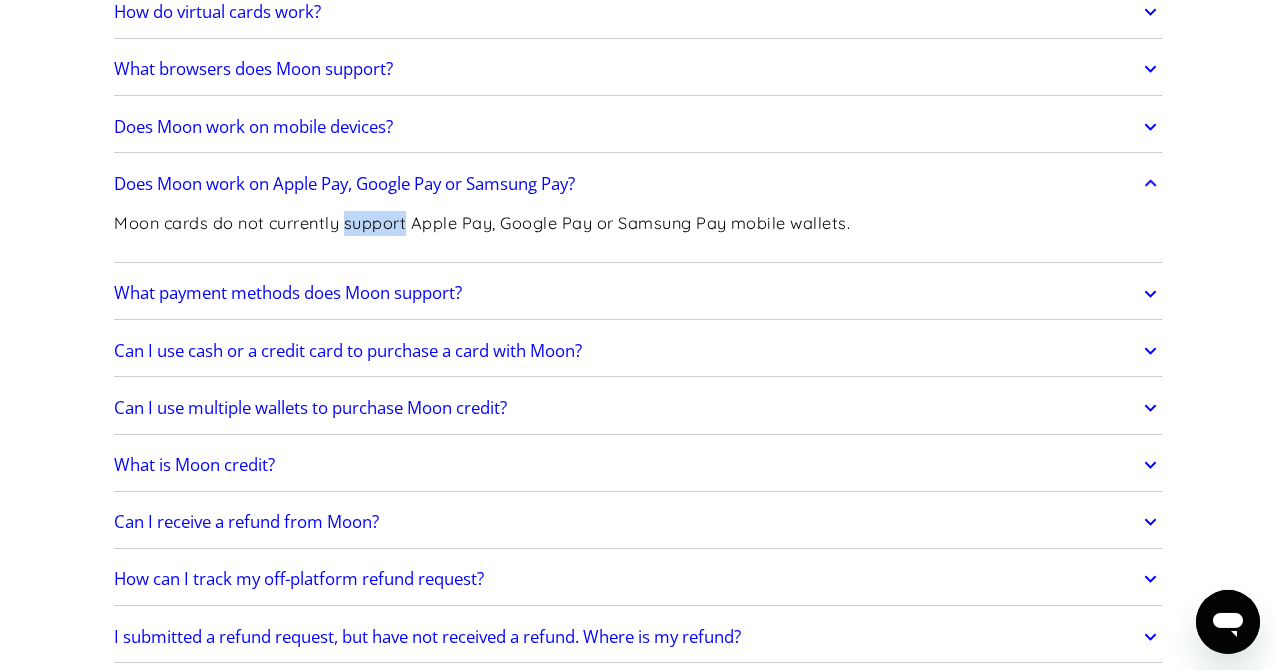 click on "Moon cards do not currently support Apple Pay, Google Pay or Samsung Pay mobile wallets." at bounding box center [482, 223] 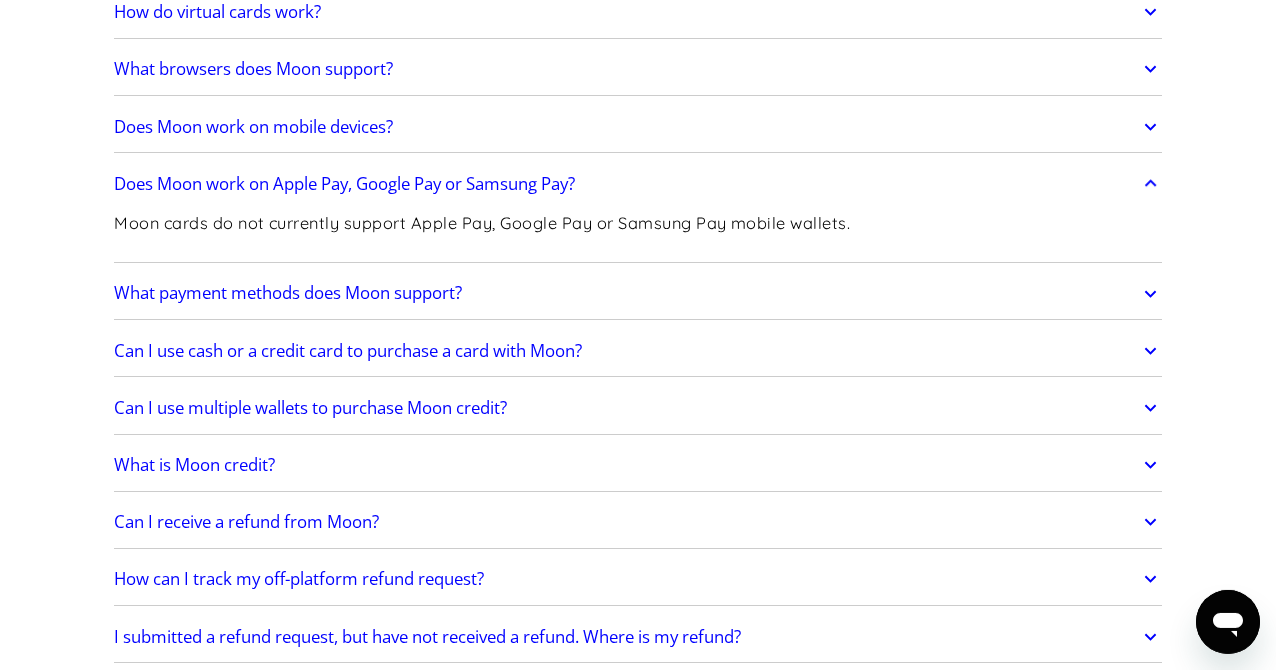 click on "Moon cards do not currently support Apple Pay, Google Pay or Samsung Pay mobile wallets." at bounding box center [482, 223] 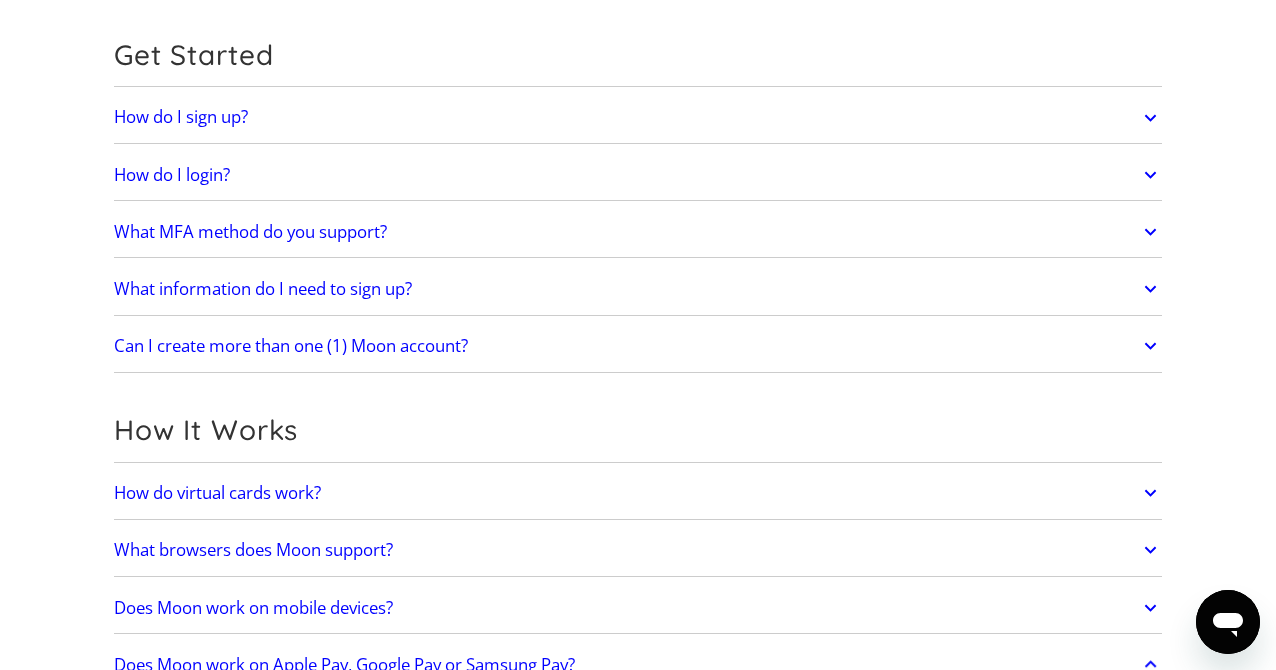 scroll, scrollTop: 193, scrollLeft: 0, axis: vertical 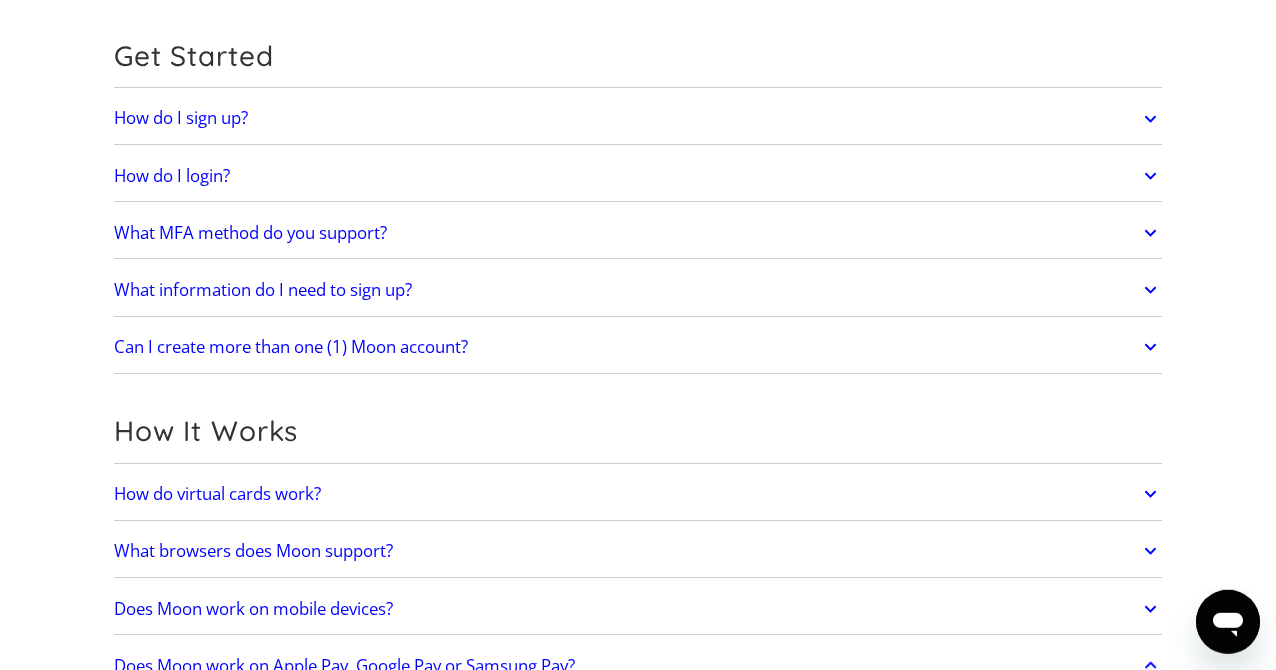 click on "What MFA method do you support?" at bounding box center [638, 233] 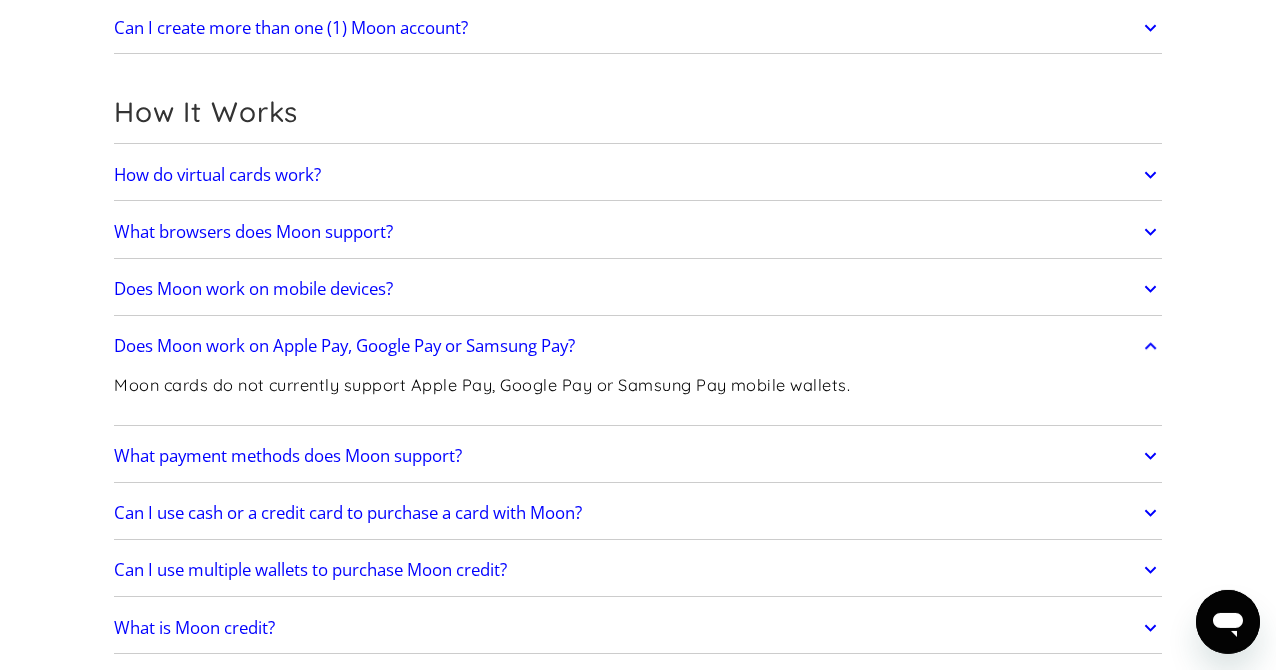 scroll, scrollTop: 569, scrollLeft: 0, axis: vertical 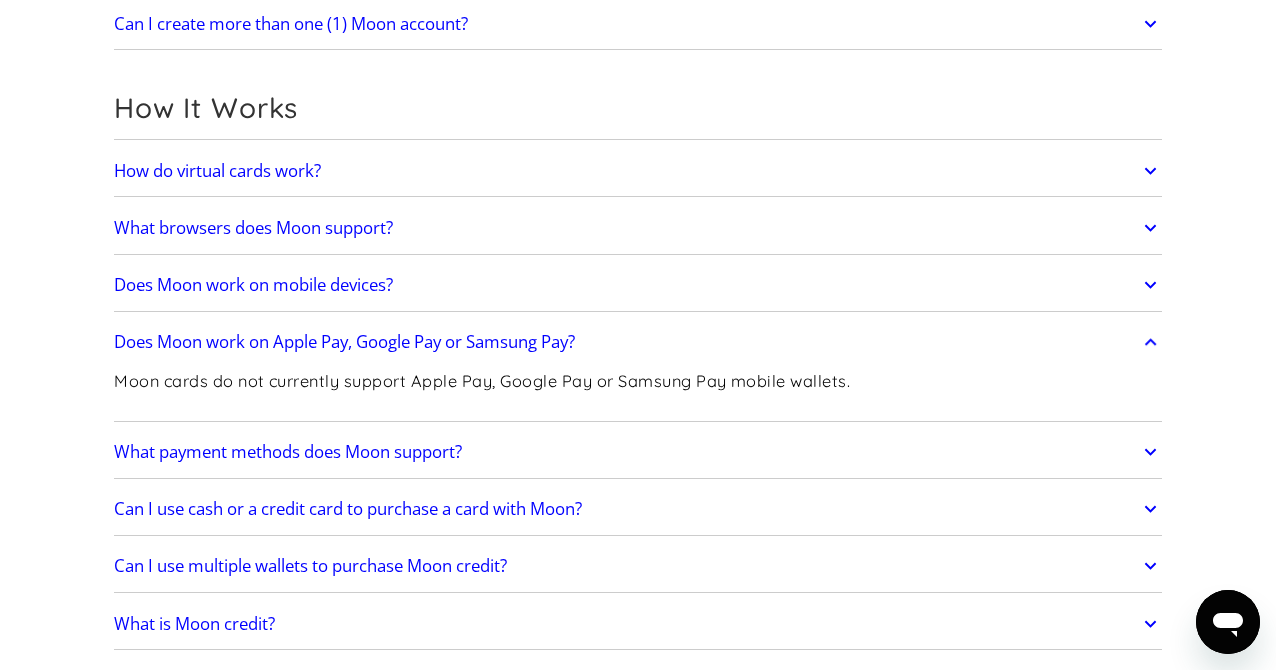click on "How do virtual cards work?" at bounding box center [217, 171] 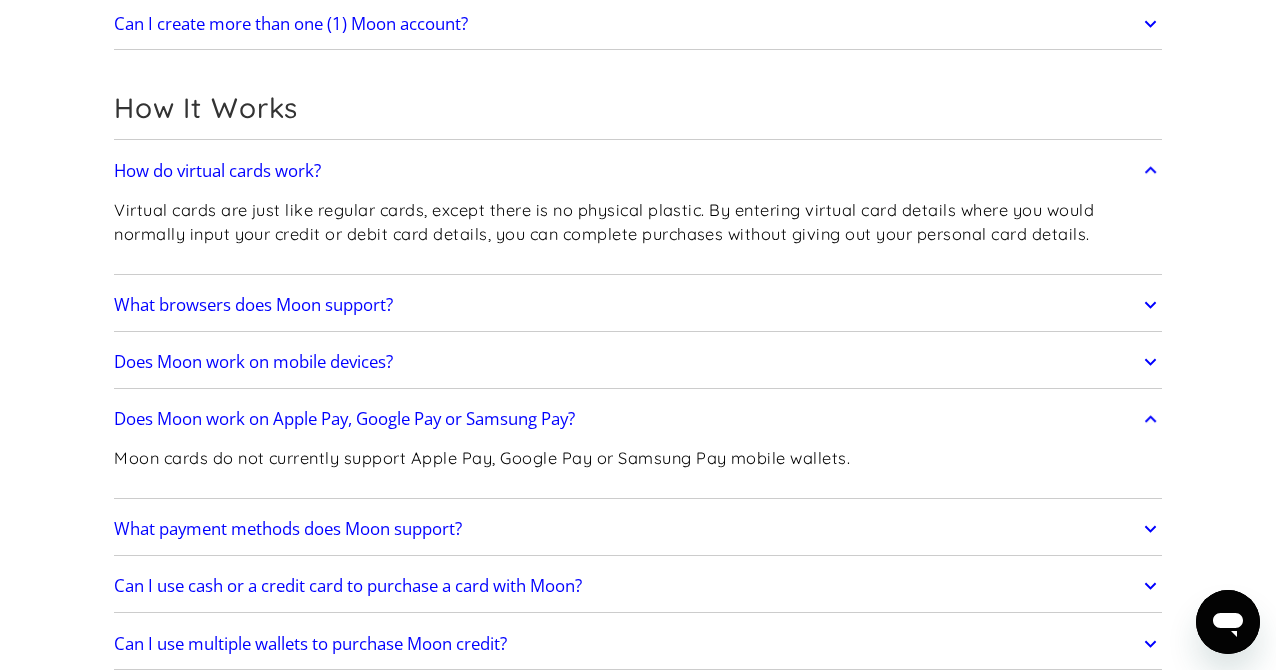 click on "Virtual cards are just like regular cards, except there is no physical plastic. By entering virtual card details where you would normally input your credit or debit card details, you can complete purchases without giving out your personal card details." at bounding box center [638, 222] 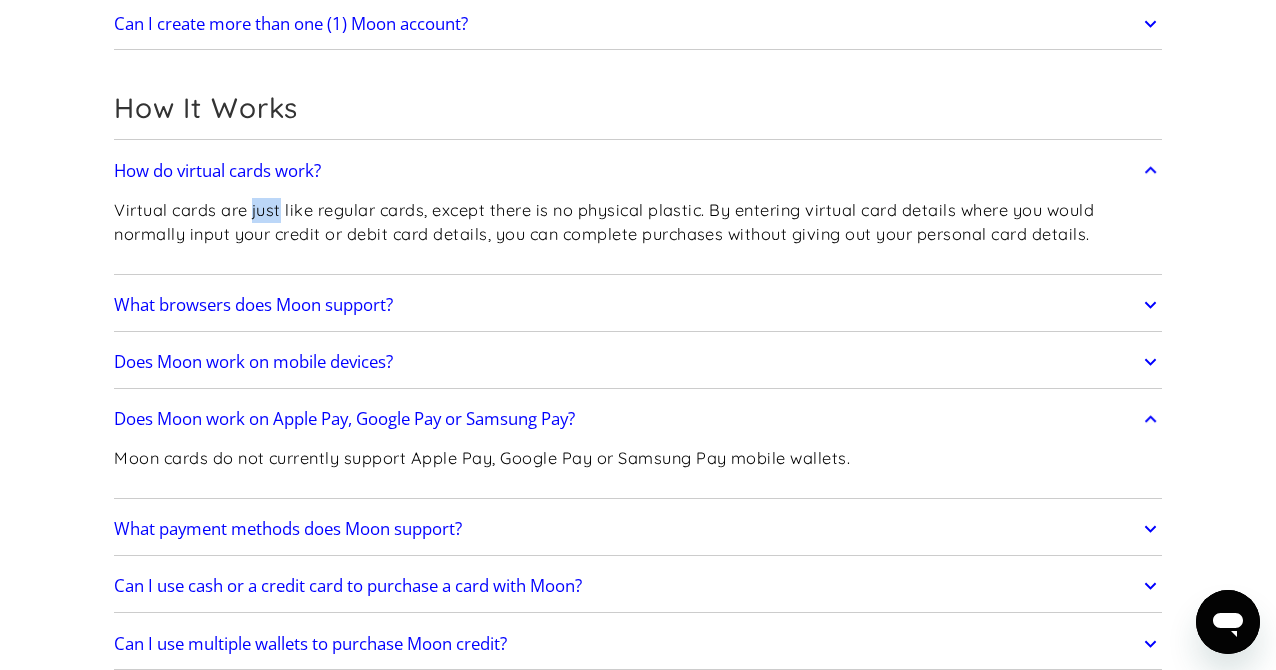click on "Virtual cards are just like regular cards, except there is no physical plastic. By entering virtual card details where you would normally input your credit or debit card details, you can complete purchases without giving out your personal card details." at bounding box center [638, 222] 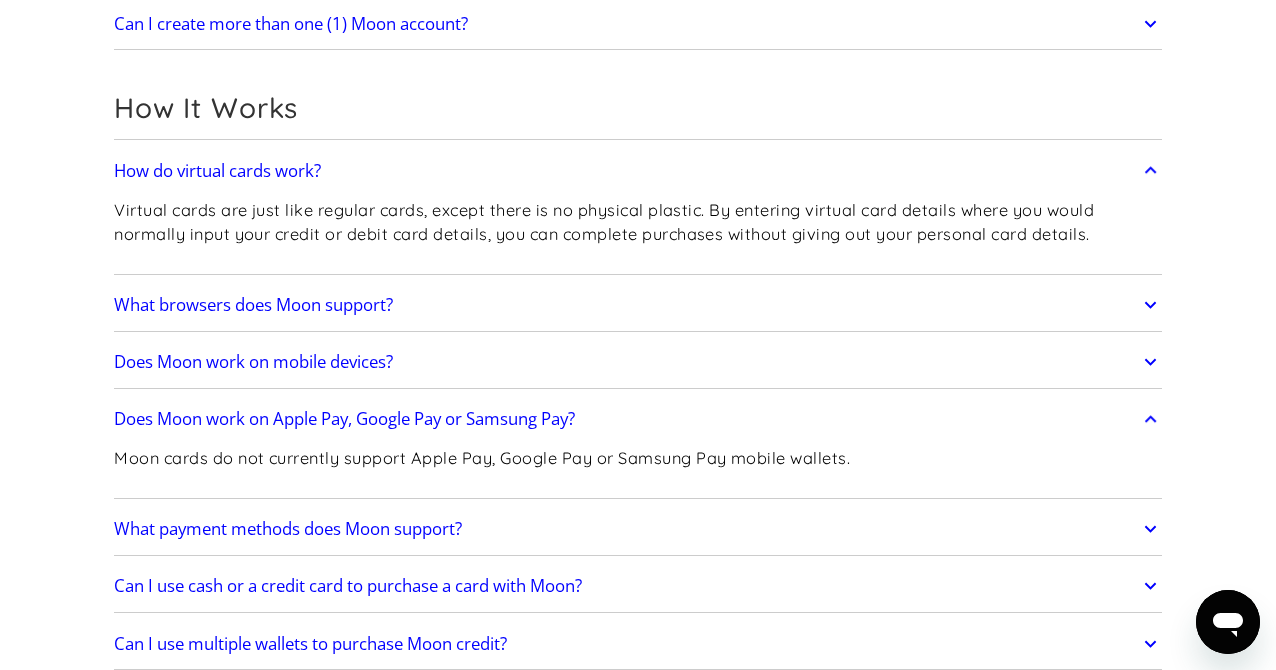 click on "Virtual cards are just like regular cards, except there is no physical plastic. By entering virtual card details where you would normally input your credit or debit card details, you can complete purchases without giving out your personal card details." at bounding box center [638, 222] 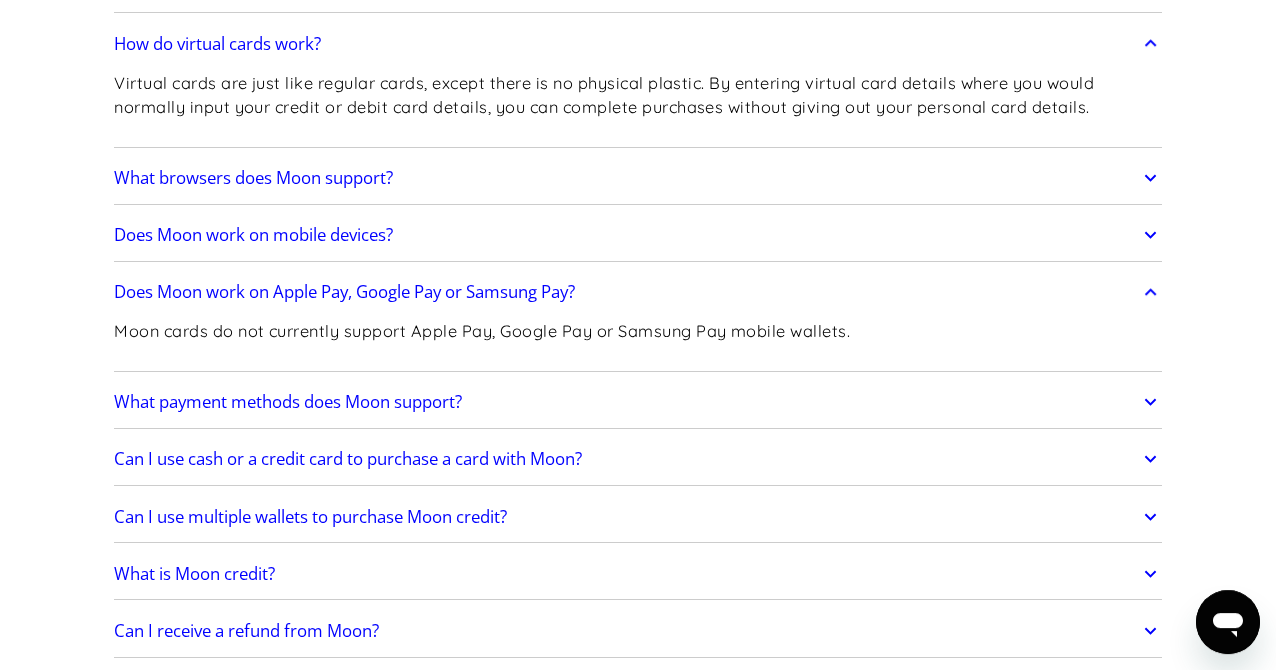 scroll, scrollTop: 701, scrollLeft: 0, axis: vertical 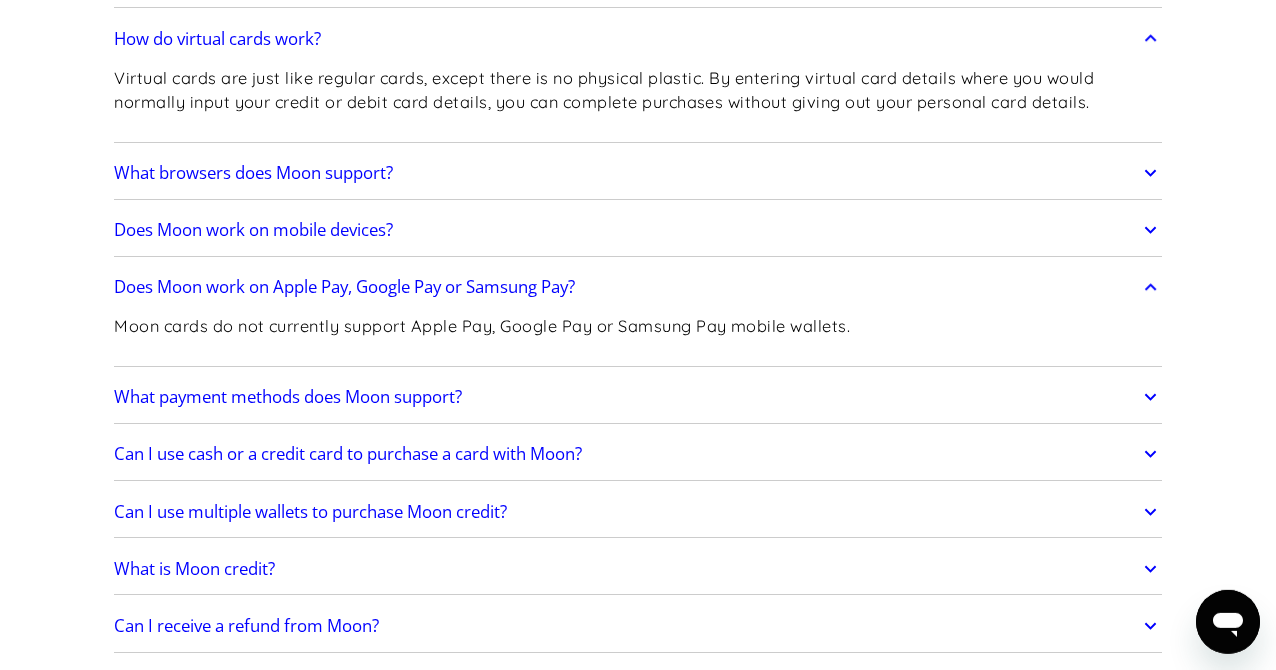 click on "Does Moon work on mobile devices?" at bounding box center [638, 230] 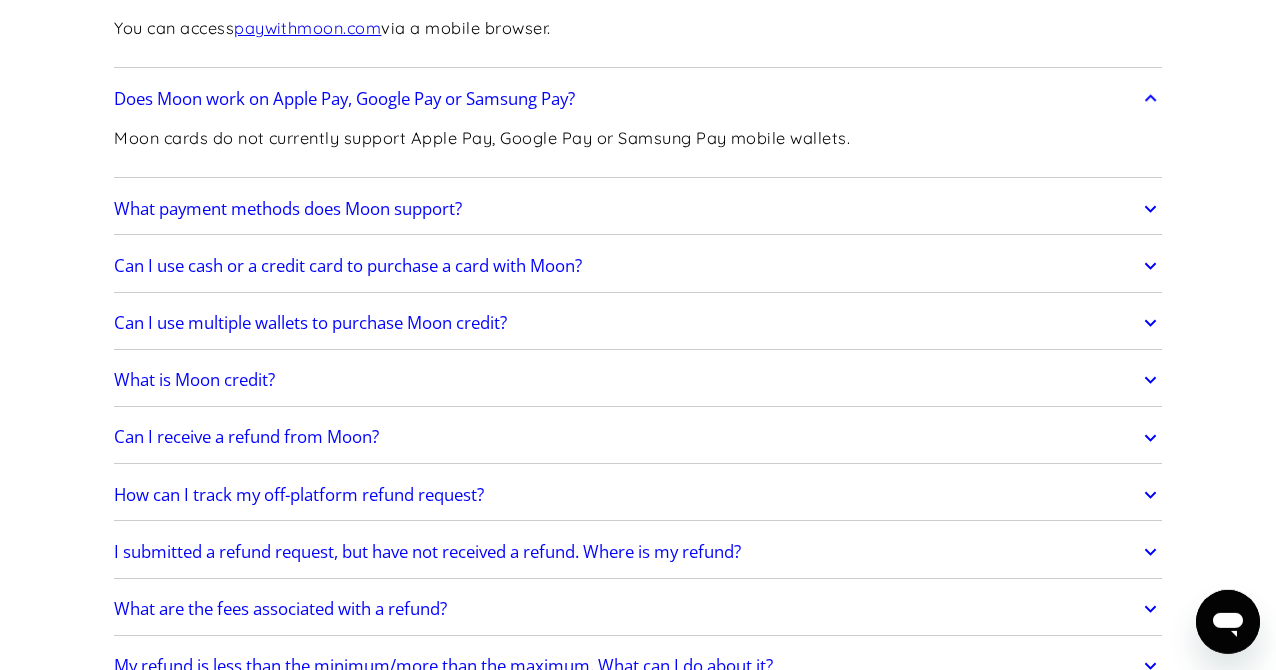 scroll, scrollTop: 943, scrollLeft: 0, axis: vertical 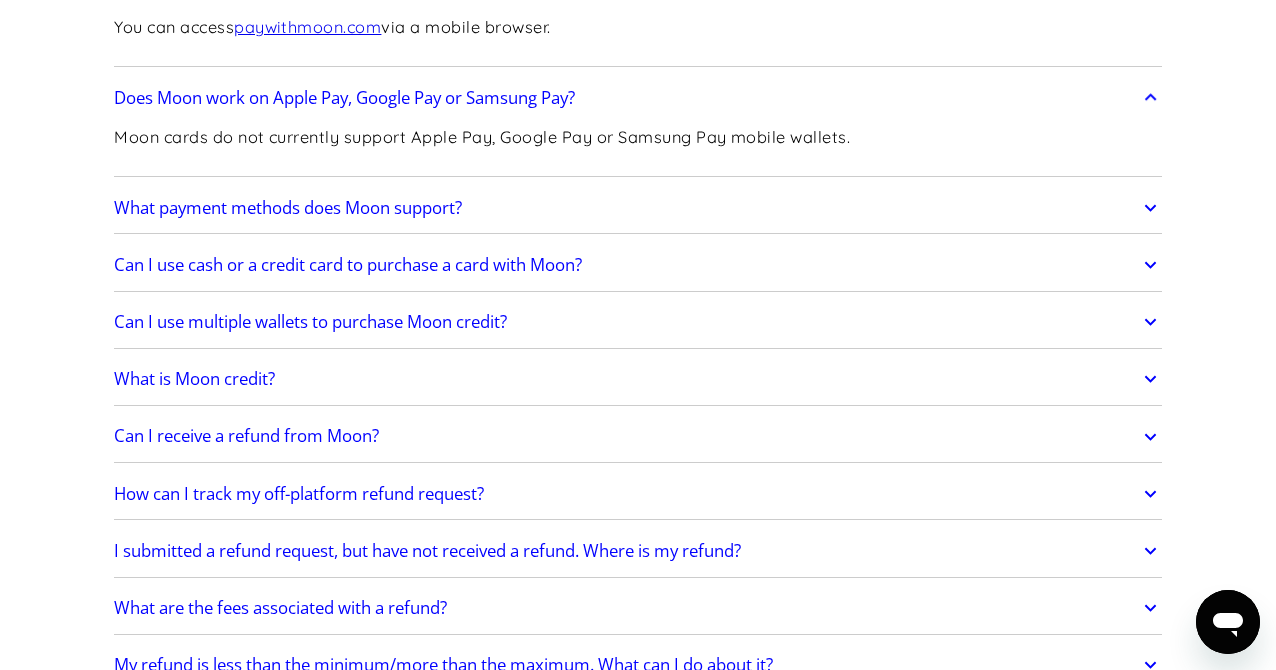 click on "What payment methods does Moon support?" at bounding box center (288, 208) 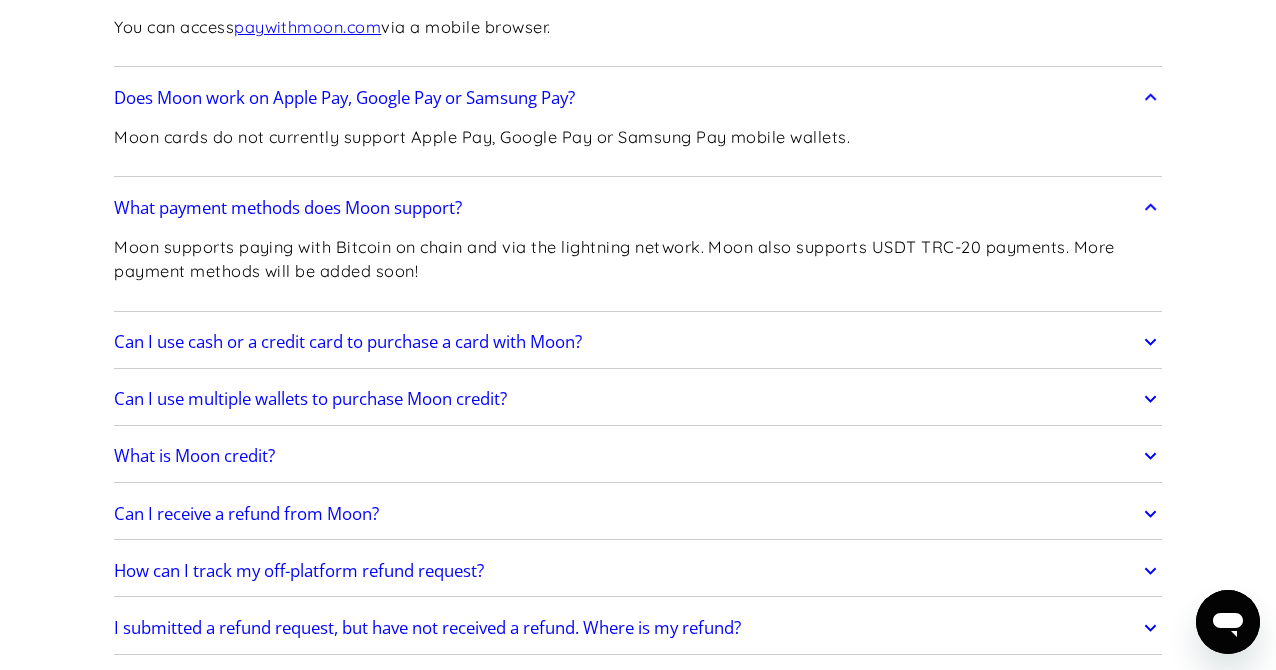 click on "Moon supports paying with Bitcoin on chain and via the lightning network. Moon also supports USDT TRC-20 payments. More payment methods will be added soon!" at bounding box center [638, 259] 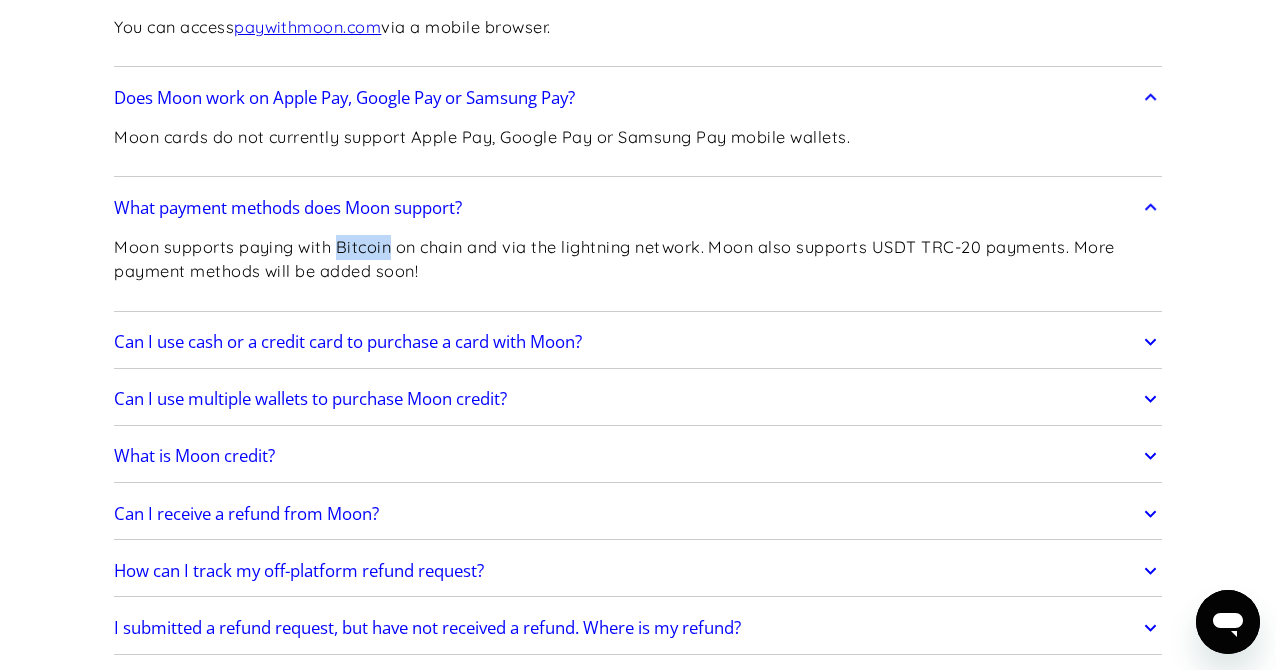 click on "Moon supports paying with Bitcoin on chain and via the lightning network. Moon also supports USDT TRC-20 payments. More payment methods will be added soon!" at bounding box center [638, 259] 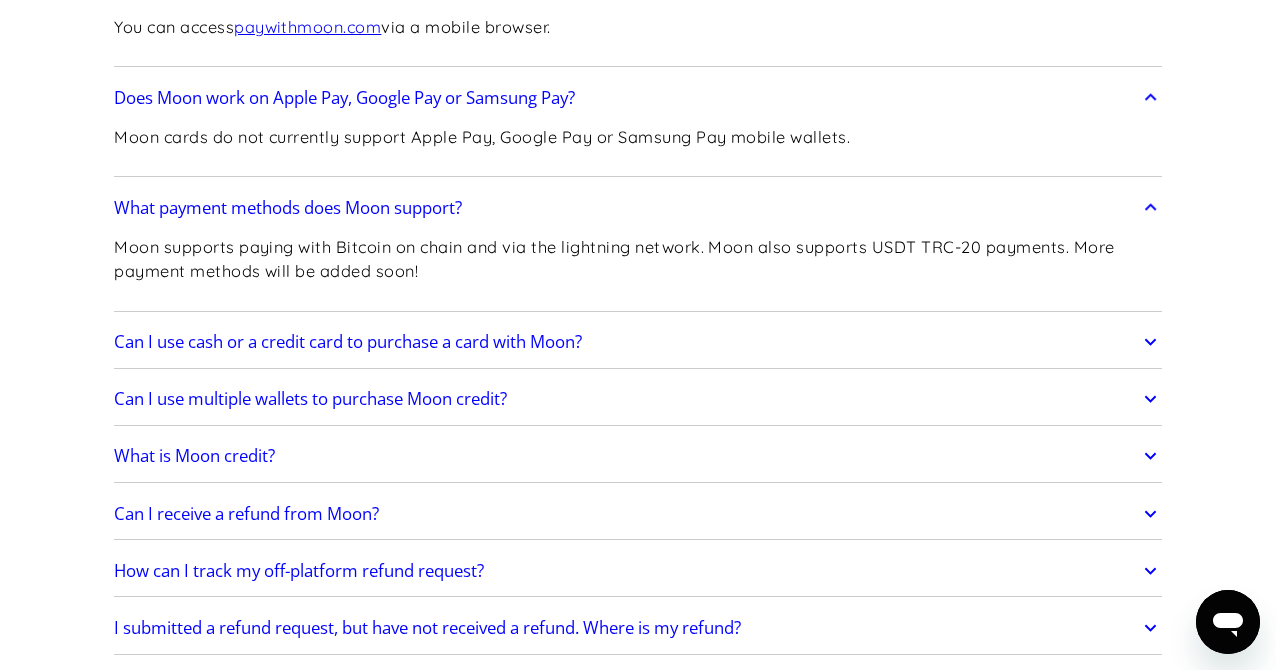 click on "Moon supports paying with Bitcoin on chain and via the lightning network. Moon also supports USDT TRC-20 payments. More payment methods will be added soon!" at bounding box center (638, 259) 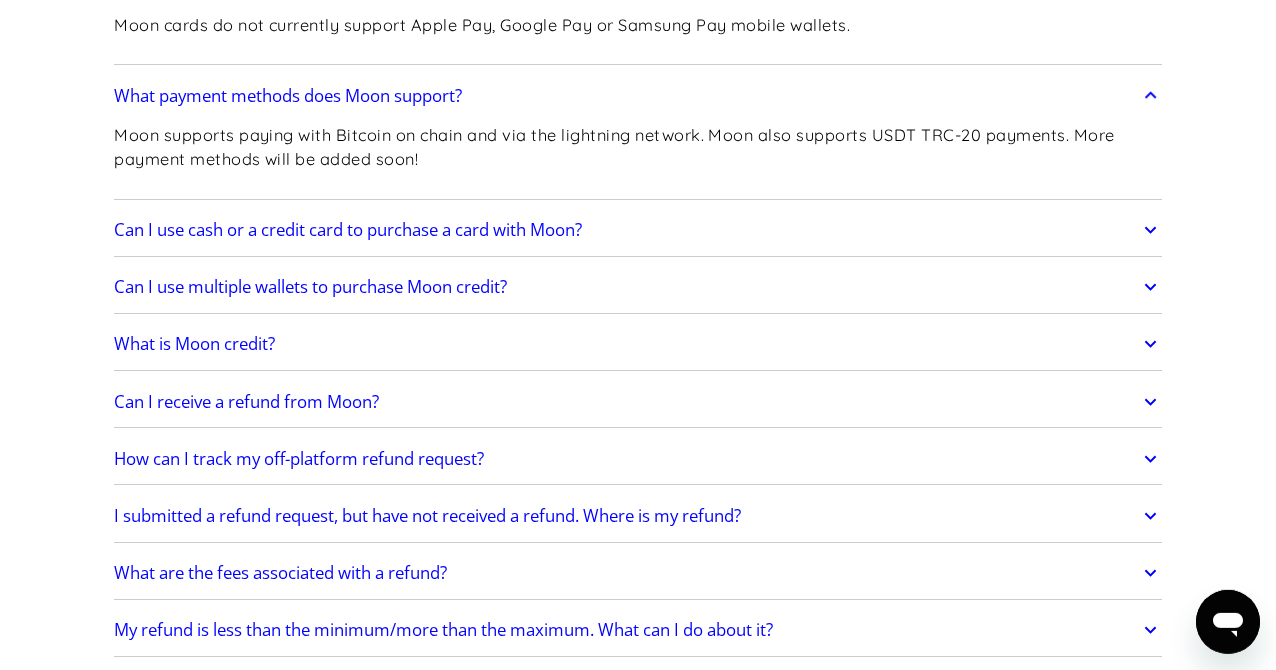 scroll, scrollTop: 1056, scrollLeft: 0, axis: vertical 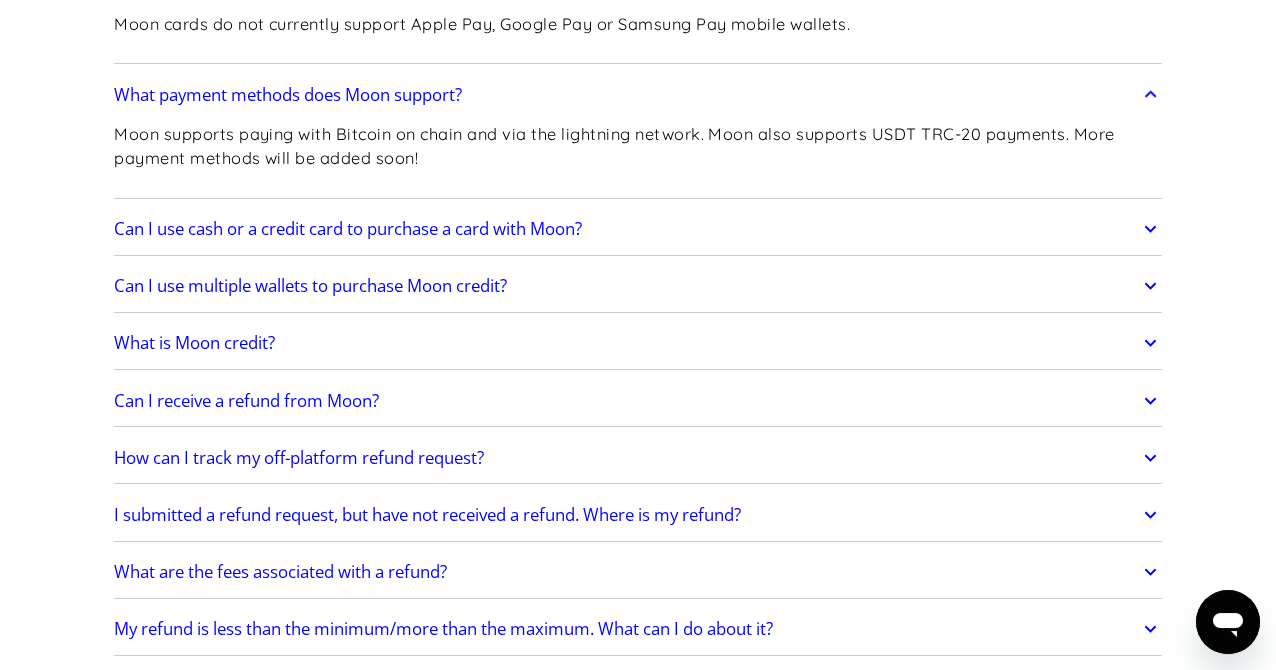 click on "Can I use cash or a credit card to purchase a card with Moon?" at bounding box center [348, 229] 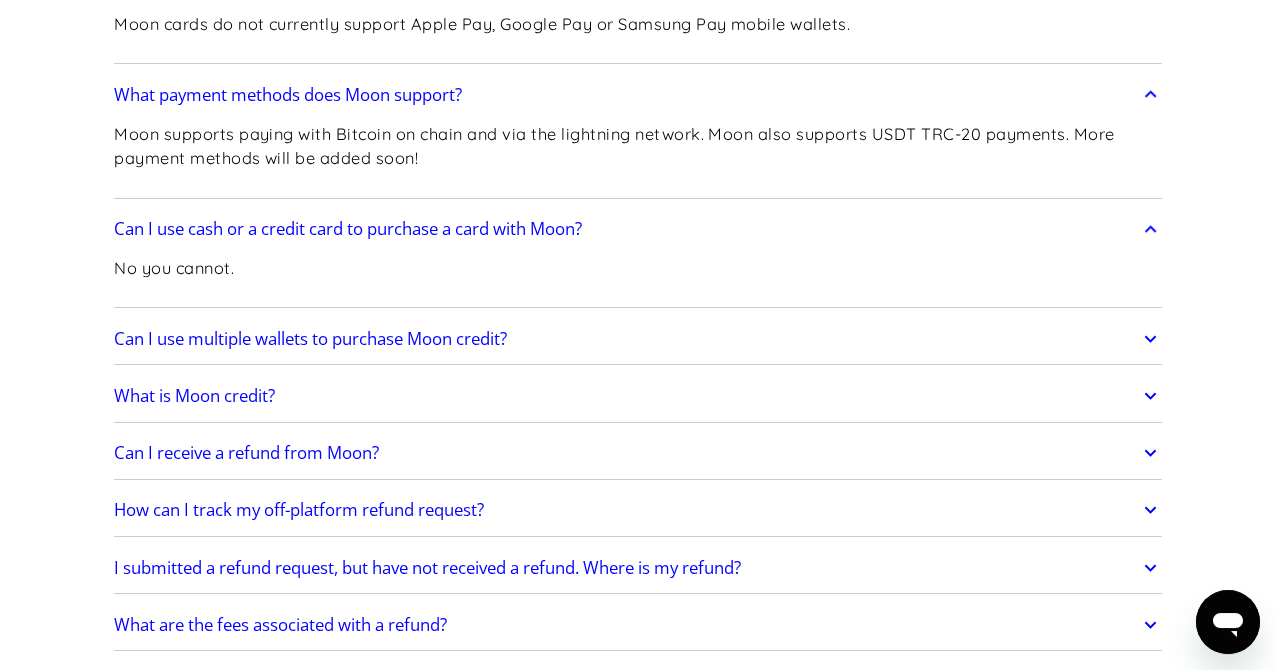 click on "Can I use cash or a credit card to purchase a card with Moon?" at bounding box center (348, 229) 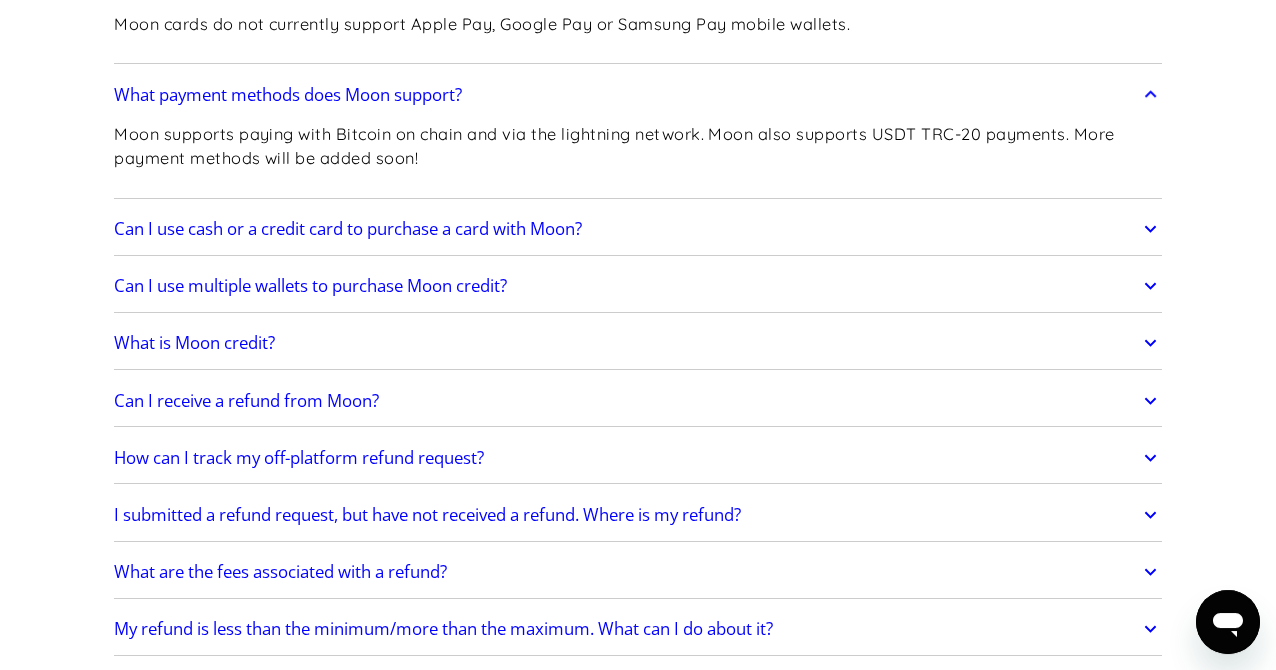 click on "Can I use cash or a credit card to purchase a card with Moon?" at bounding box center (348, 229) 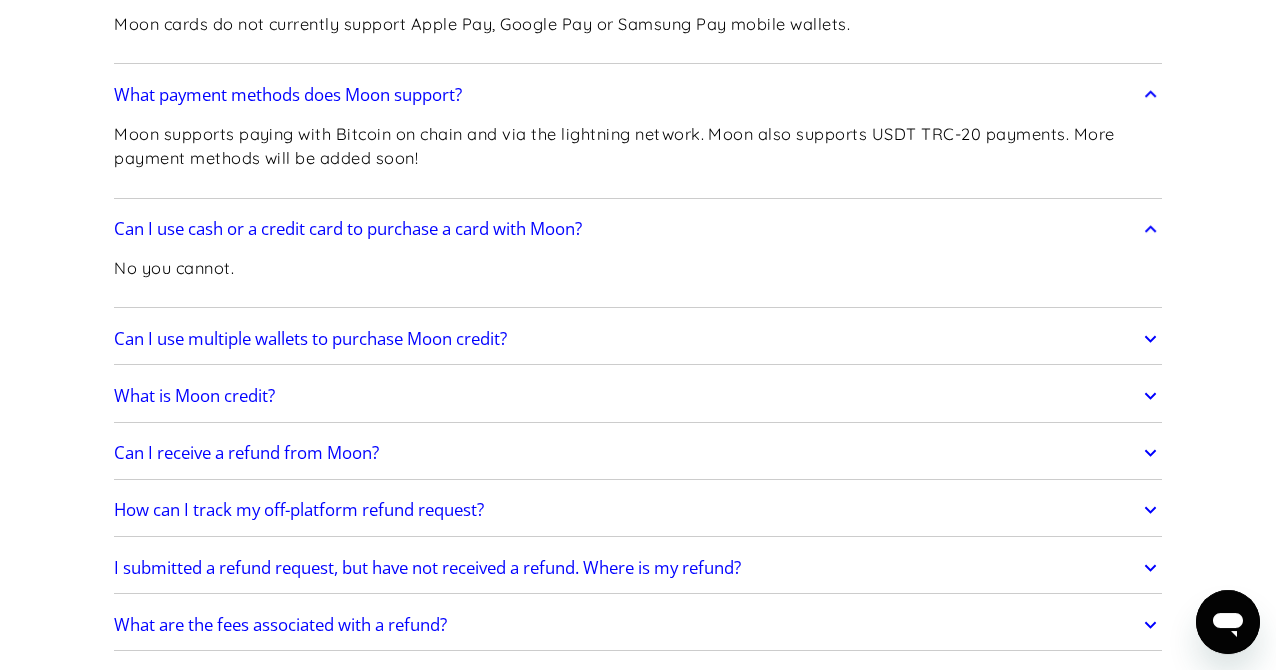 click on "Moon supports paying with Bitcoin on chain and via the lightning network. Moon also supports USDT TRC-20 payments. More payment methods will be added soon!" at bounding box center [638, 146] 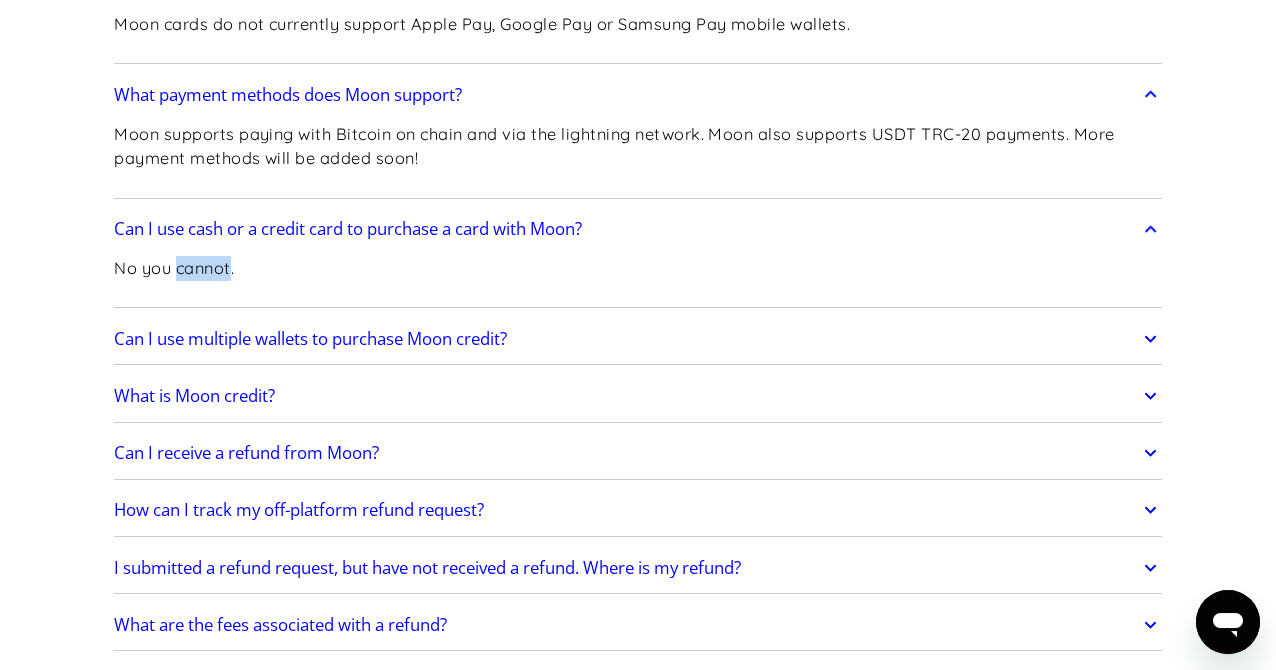 click on "No you cannot." at bounding box center [174, 268] 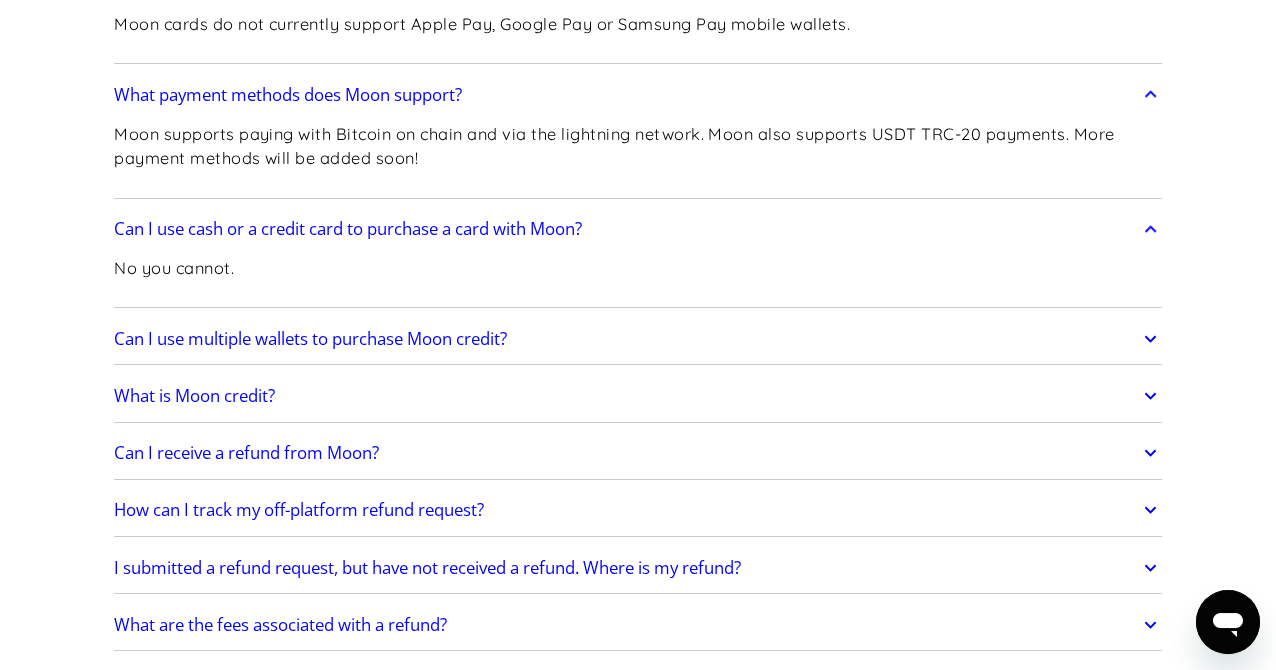click on "No you cannot." at bounding box center [174, 268] 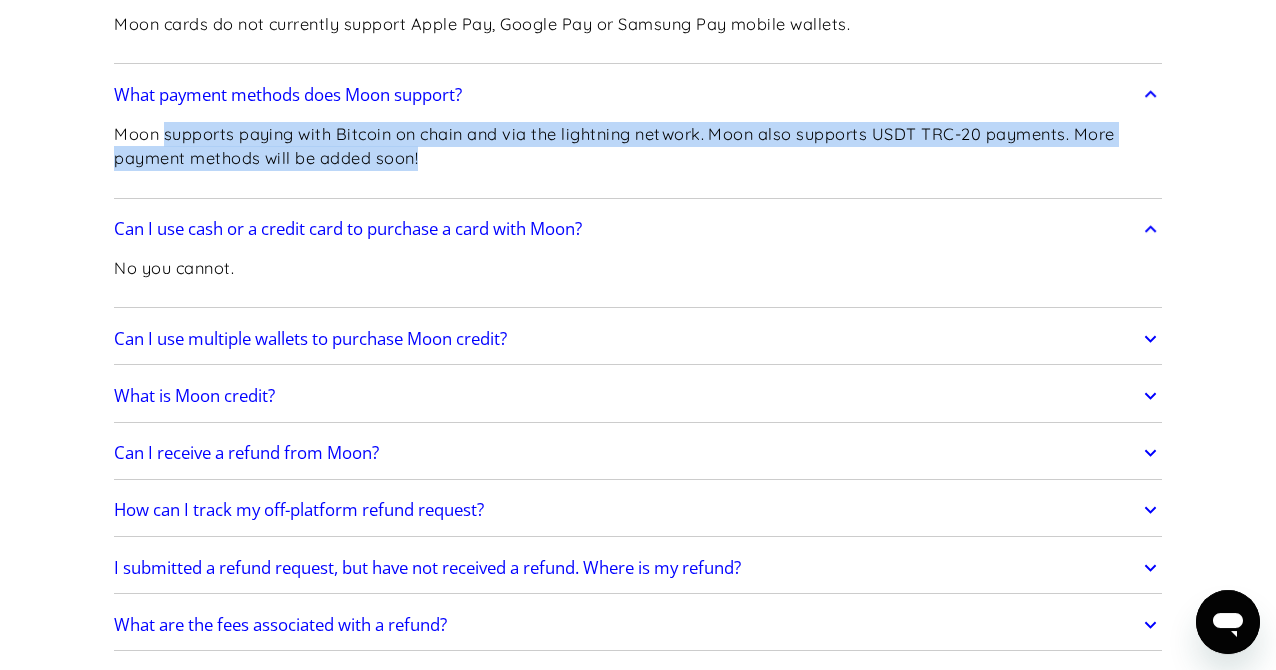 drag, startPoint x: 233, startPoint y: 138, endPoint x: 754, endPoint y: 148, distance: 521.09595 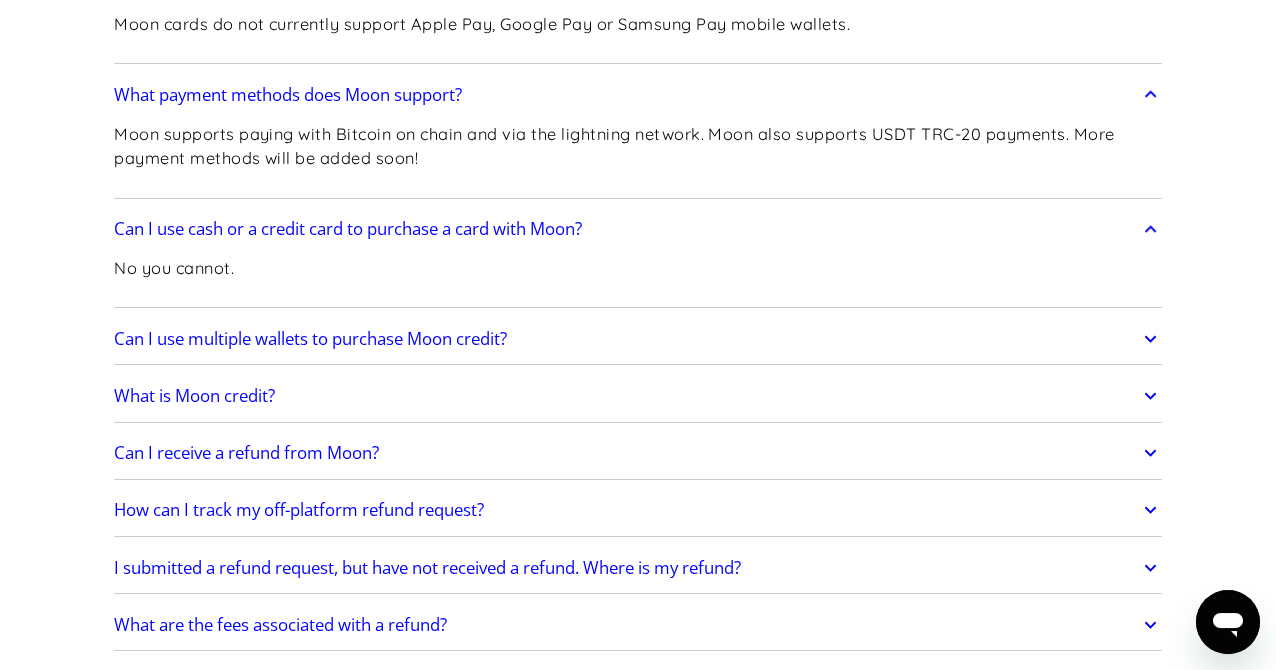 click on "Moon supports paying with Bitcoin on chain and via the lightning network. Moon also supports USDT TRC-20 payments. More payment methods will be added soon!" at bounding box center [638, 146] 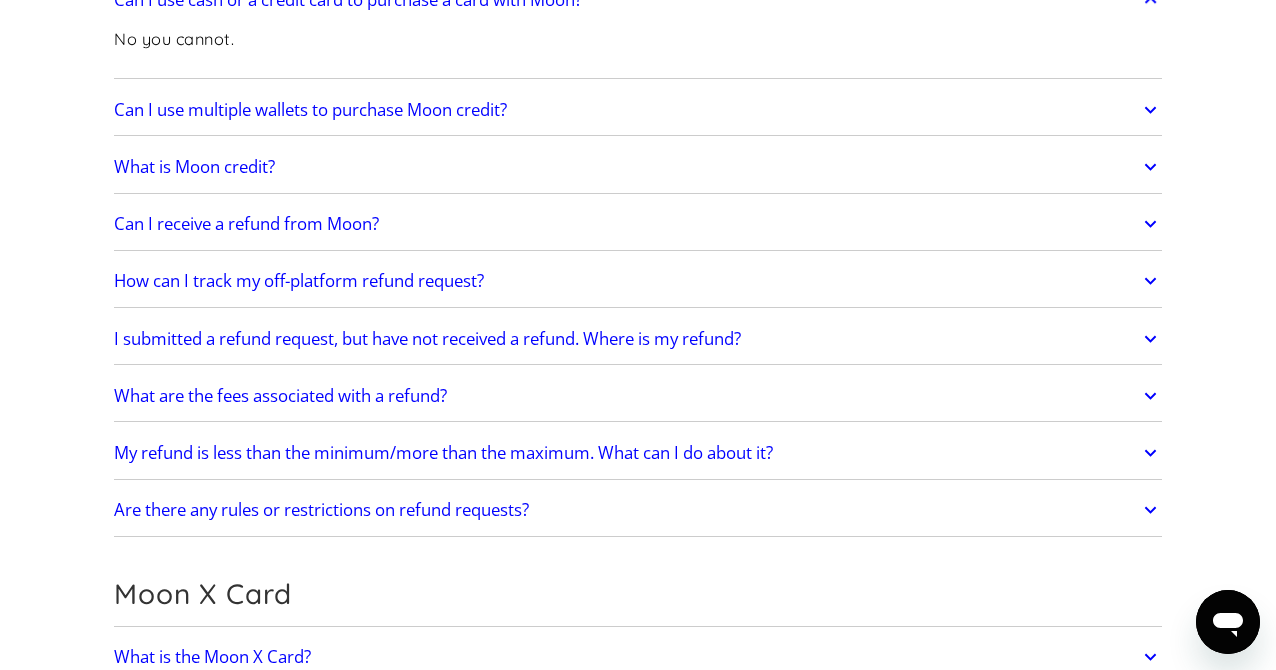 scroll, scrollTop: 1289, scrollLeft: 0, axis: vertical 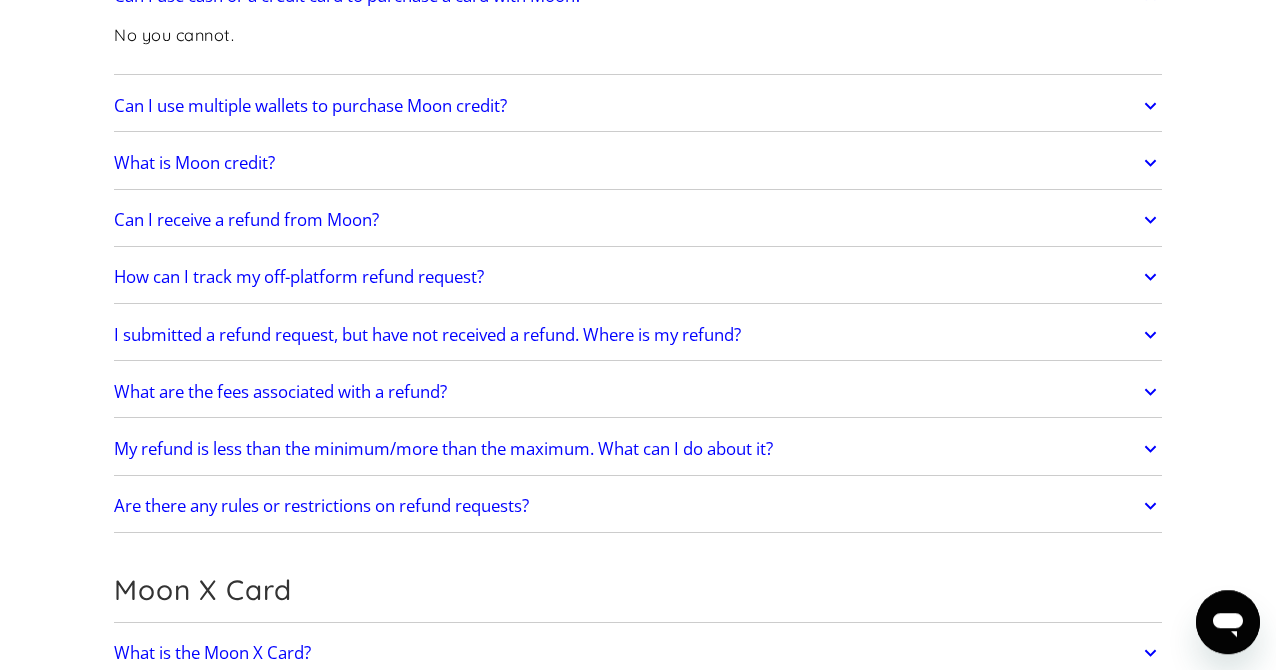 click on "Can I use multiple wallets to purchase Moon credit?  This depends on your payment method: Lightning Network Payments: No. You will be prompted to pay a lightning invoice of a fixed amount. Bitcoin on chain: Yes. You will be prompted with a bitcoin address and an amount of bitcoin to send. As long as the sum of the amounts sent to that address add up to the required payment, you can send from multiple originating wallets. USDT TRC-20: Yes; however, each individual USDT TRC-20 payment must be greater than $500. You will be prompted with a Tron address and an amount of USDT to send. As long as the sum of the amounts sent to that address add up to the required payment, and each amount sent to the address is greater than or equal to $500 at the prevailing exchange rate you can send from multiple originating wallets. You may also make multiple separate purchases of Moon credit, for each of which you may select a different payment method." at bounding box center [638, 106] 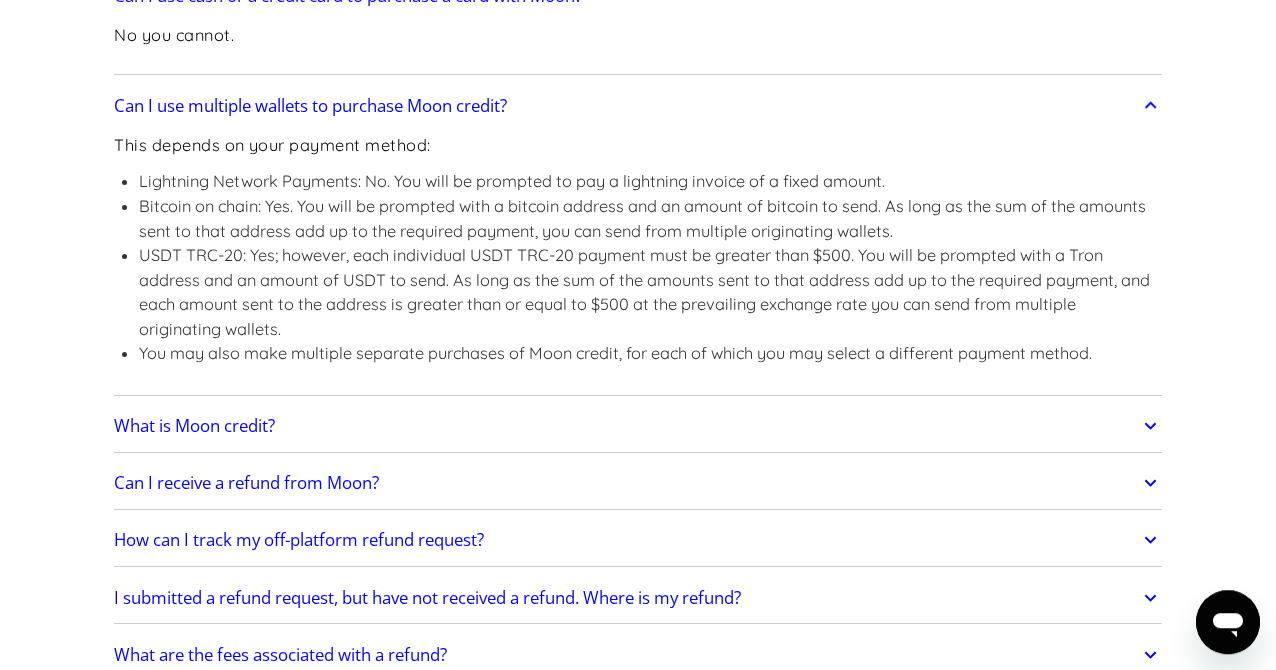 click on "Bitcoin on chain: Yes. You will be prompted with a bitcoin address and an amount of bitcoin to send. As long as the sum of the amounts sent to that address add up to the required payment, you can send from multiple originating wallets." at bounding box center (650, 218) 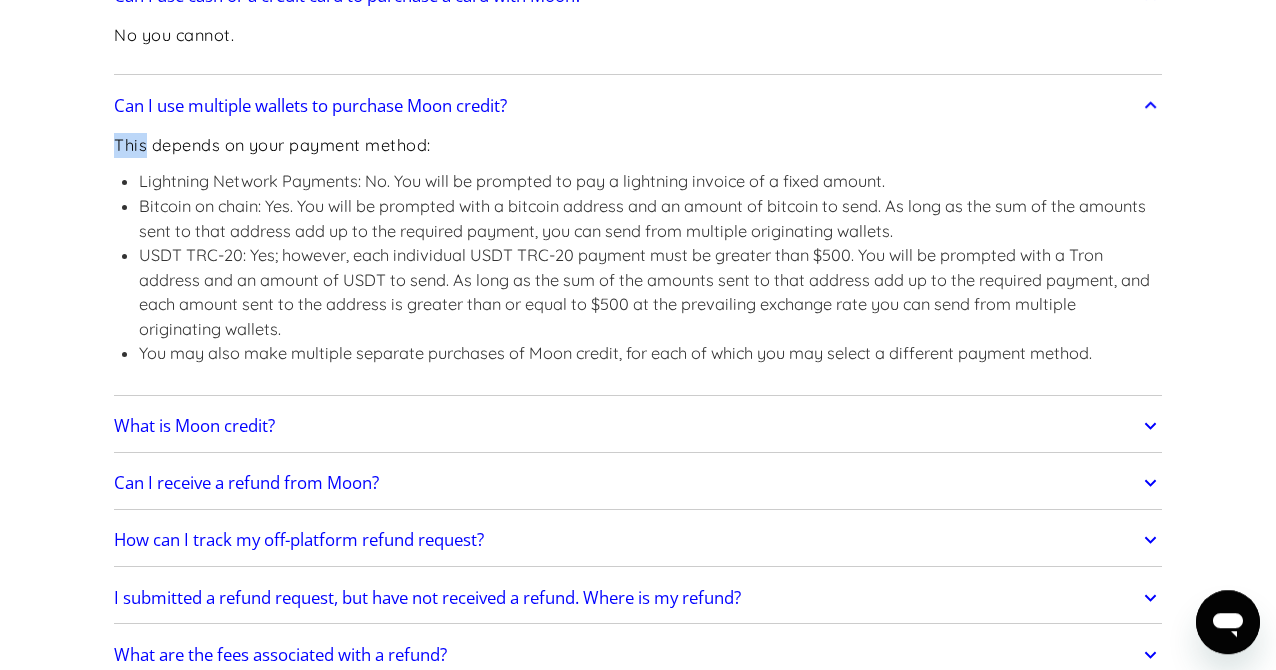 click on "This depends on your payment method:" at bounding box center (638, 145) 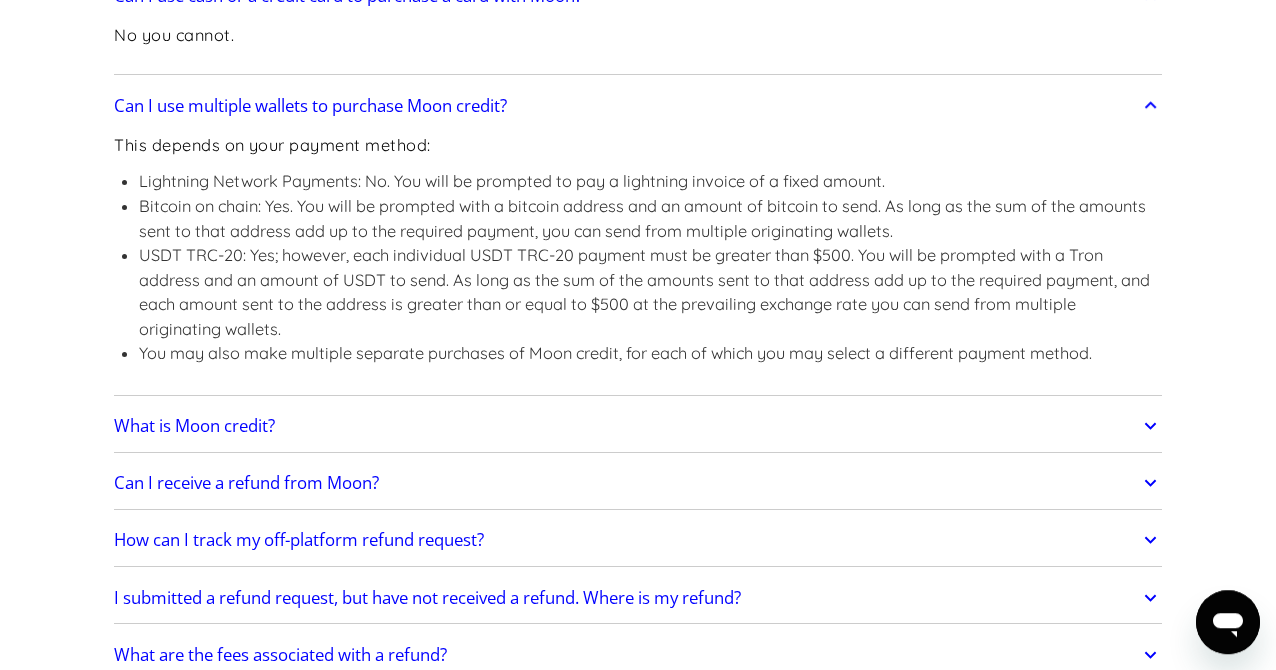 click on "This depends on your payment method:" at bounding box center (638, 145) 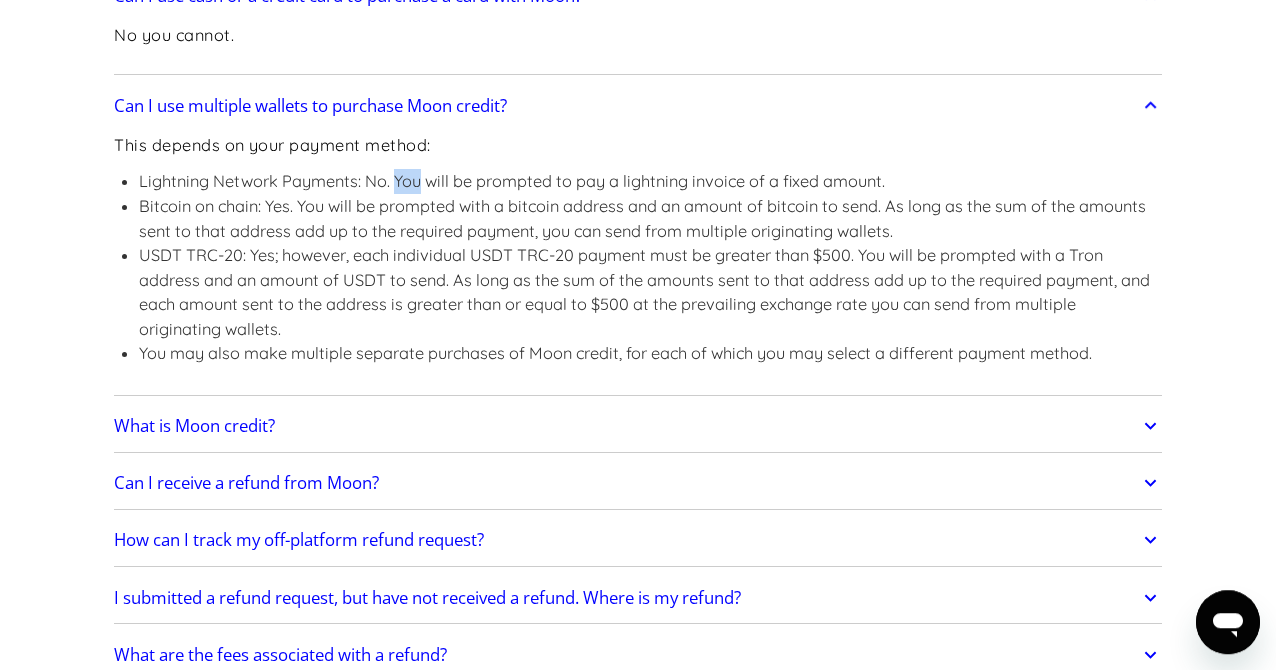 click on "Lightning Network Payments: No. You will be prompted to pay a lightning invoice of a fixed amount." at bounding box center (650, 181) 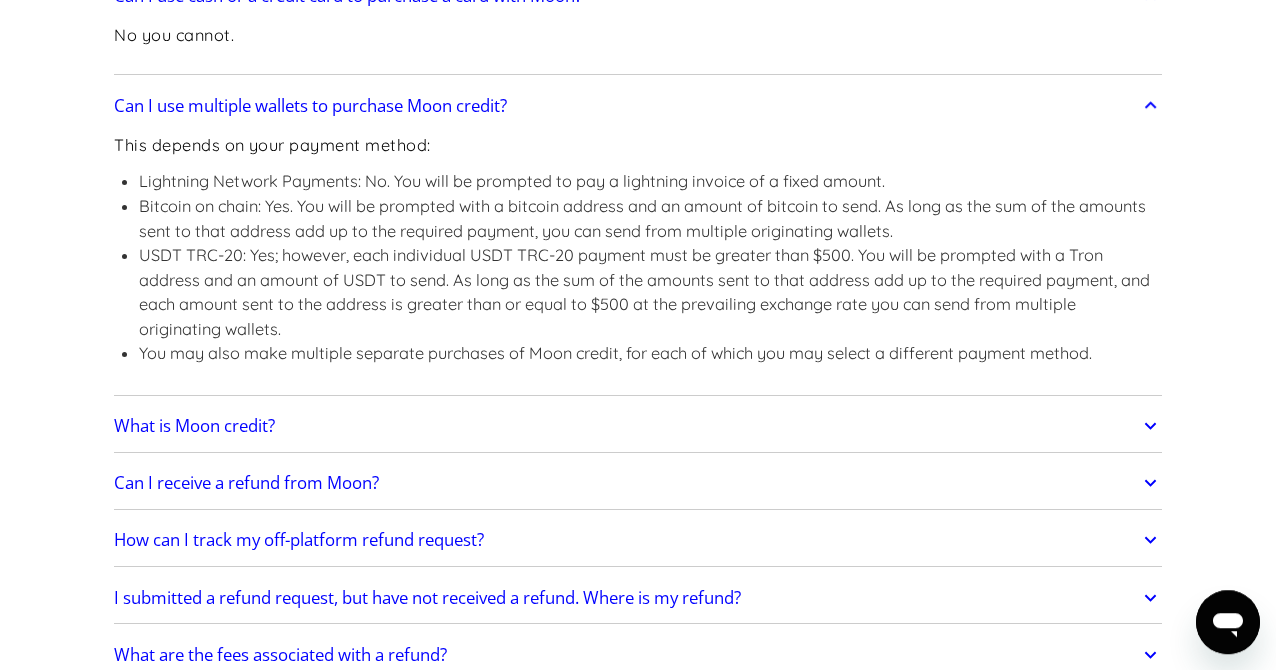click on "Lightning Network Payments: No. You will be prompted to pay a lightning invoice of a fixed amount." at bounding box center (650, 181) 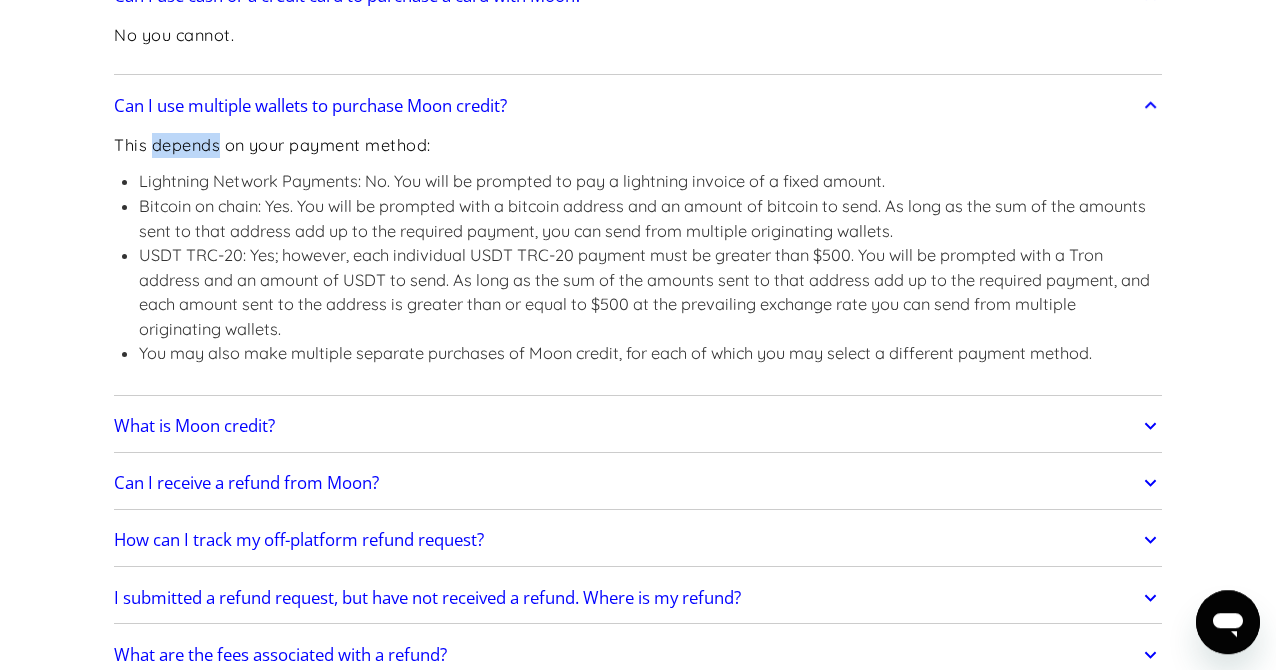 click on "This depends on your payment method:" at bounding box center [638, 145] 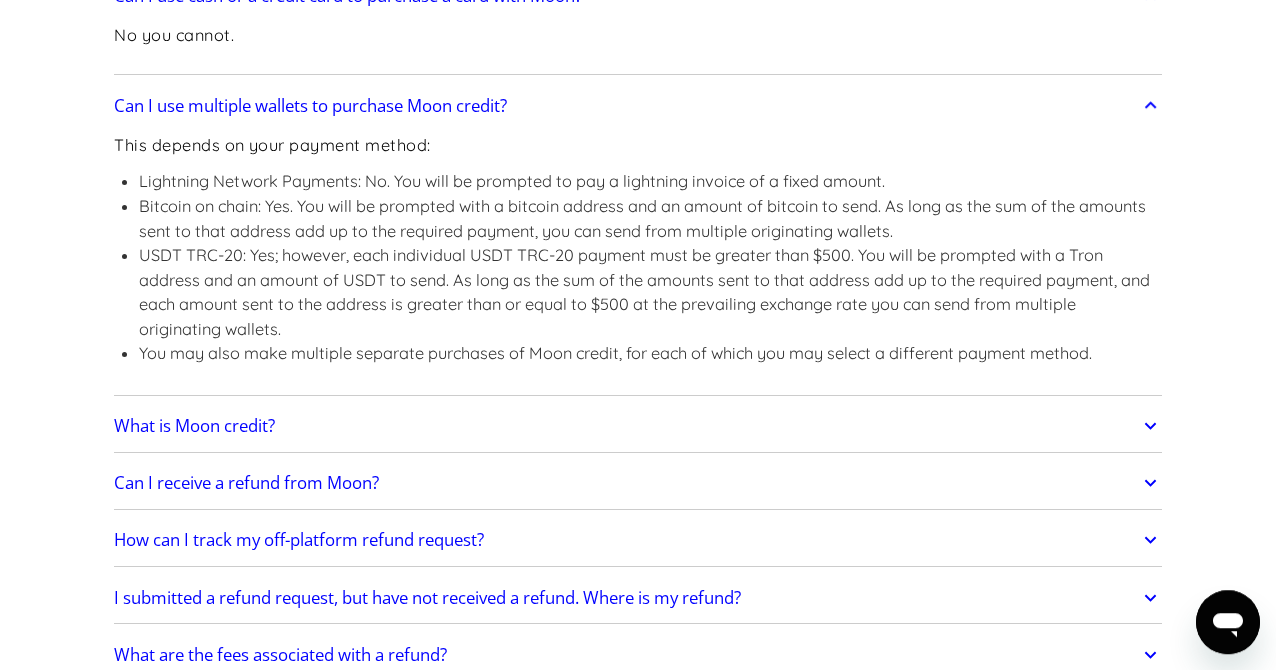 click on "This depends on your payment method:" at bounding box center [638, 145] 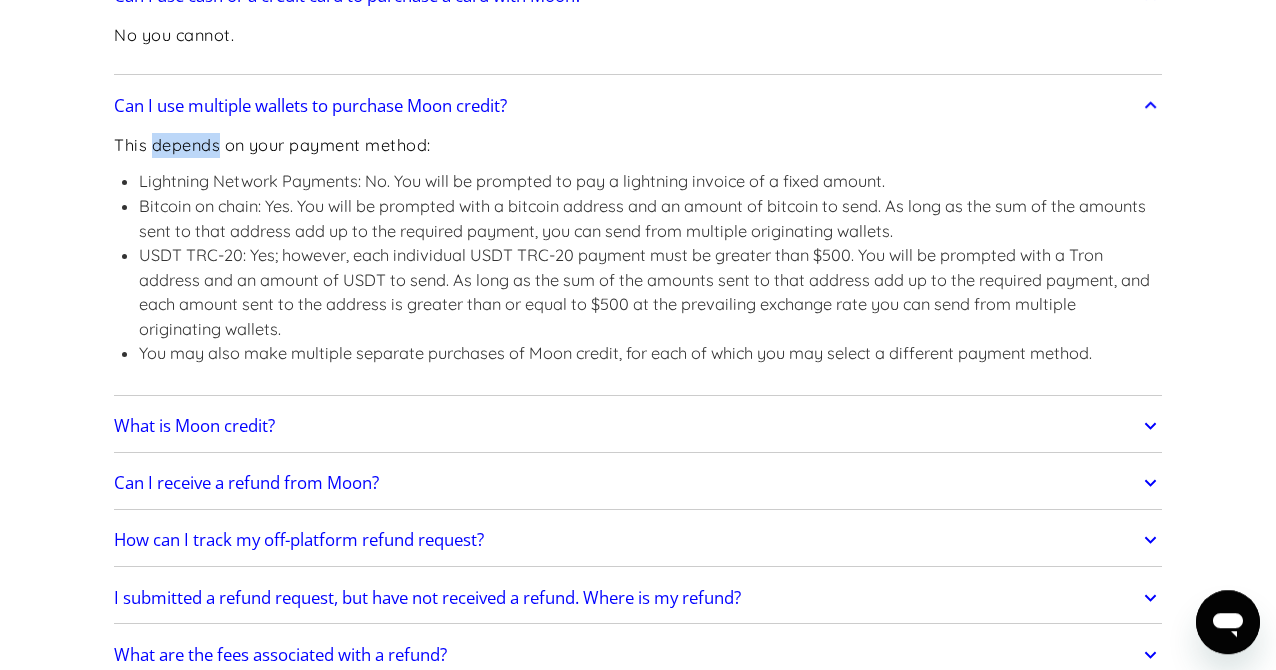 click on "This depends on your payment method:" at bounding box center (638, 145) 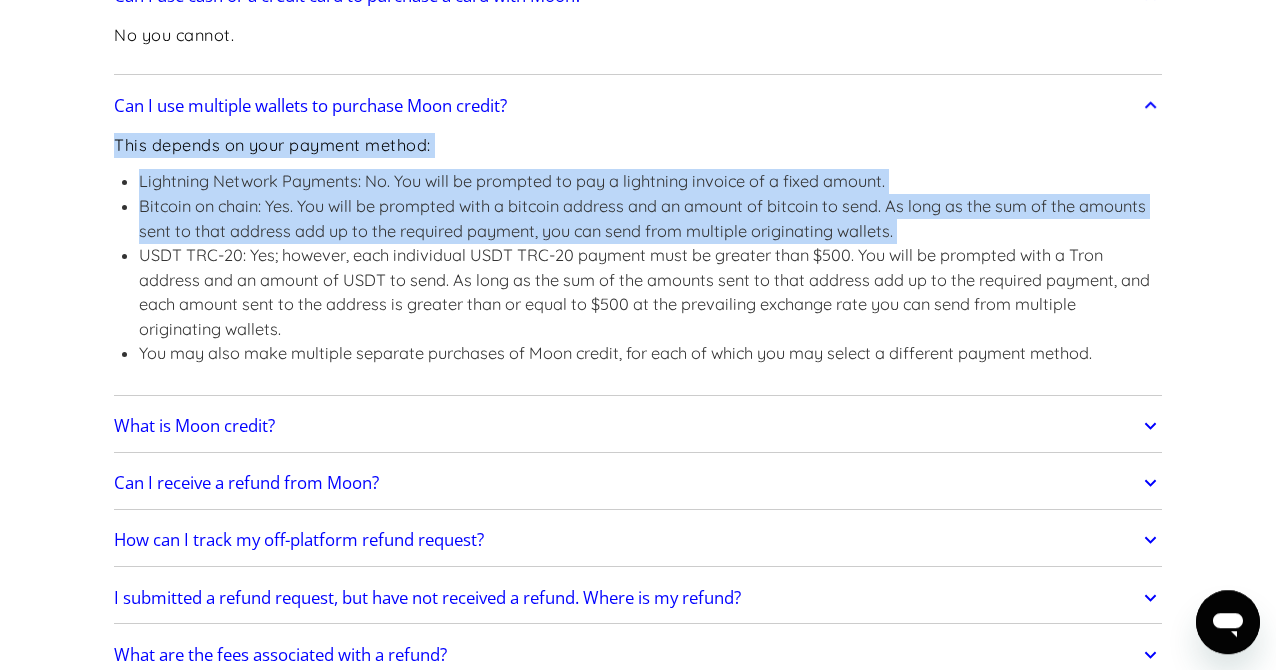 drag, startPoint x: 152, startPoint y: 143, endPoint x: 169, endPoint y: 250, distance: 108.34205 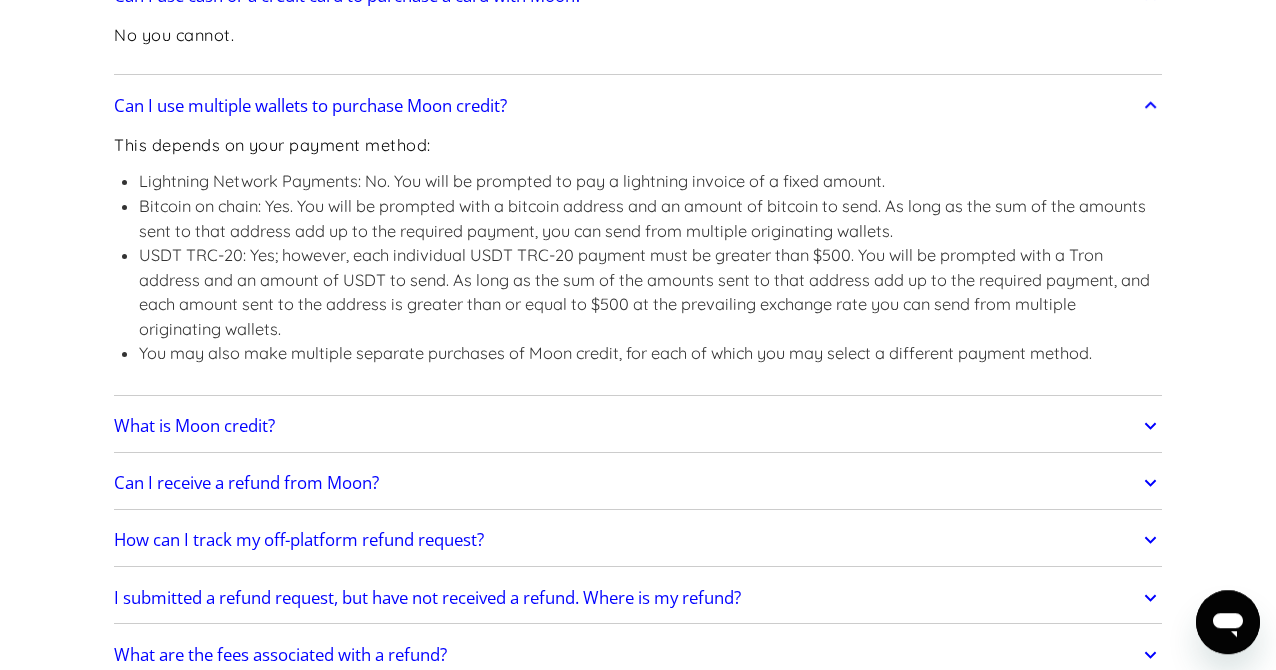 click on "USDT TRC-20: Yes; however, each individual USDT TRC-20 payment must be greater than $500. You will be prompted with a Tron address and an amount of USDT to send. As long as the sum of the amounts sent to that address add up to the required payment, and each amount sent to the address is greater than or equal to $500 at the prevailing exchange rate you can send from multiple originating wallets." at bounding box center [650, 292] 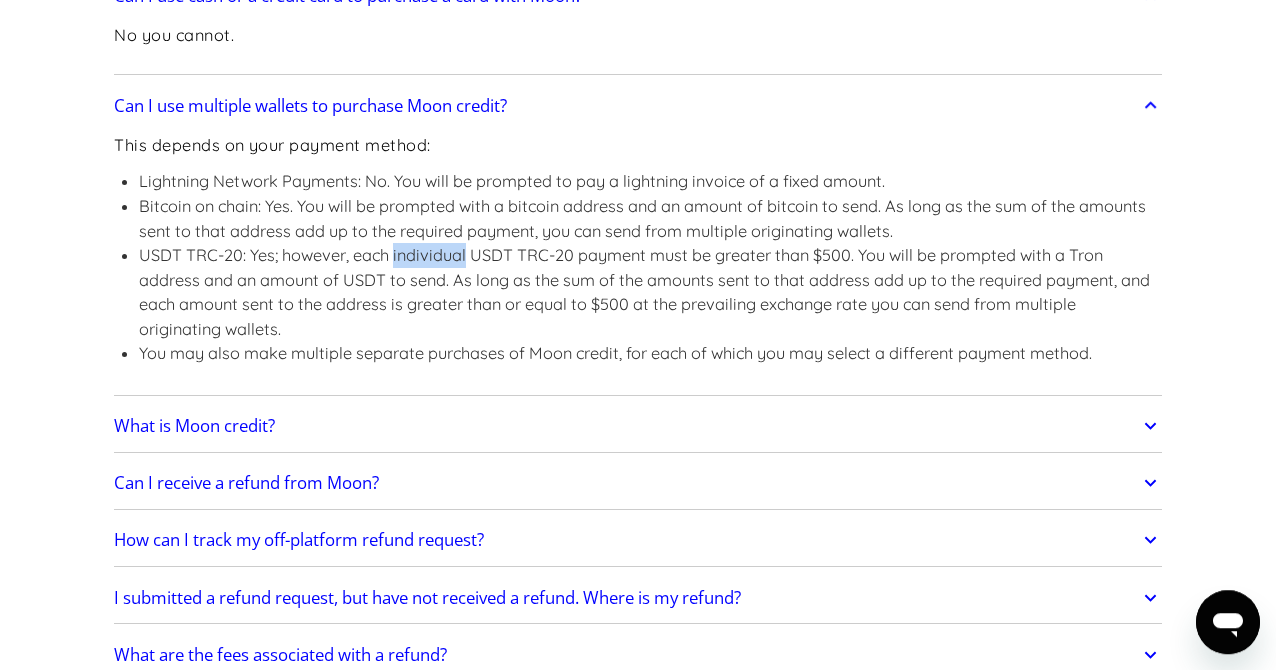 click on "USDT TRC-20: Yes; however, each individual USDT TRC-20 payment must be greater than $500. You will be prompted with a Tron address and an amount of USDT to send. As long as the sum of the amounts sent to that address add up to the required payment, and each amount sent to the address is greater than or equal to $500 at the prevailing exchange rate you can send from multiple originating wallets." at bounding box center [650, 292] 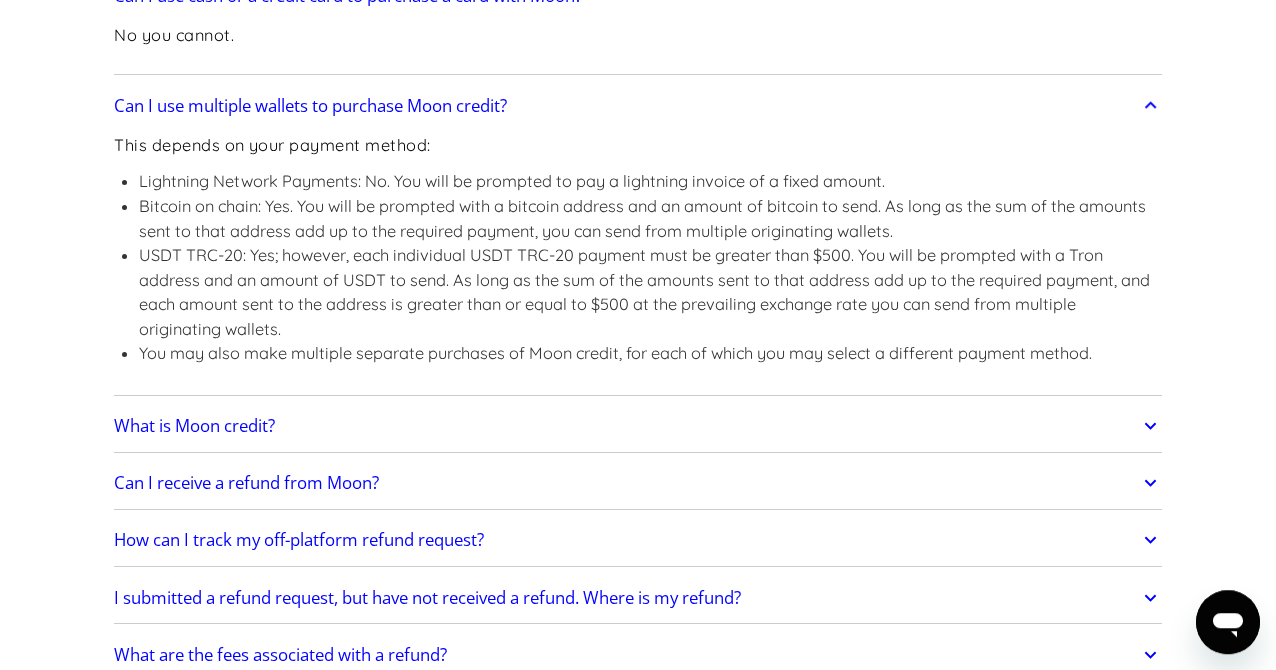 click on "USDT TRC-20: Yes; however, each individual USDT TRC-20 payment must be greater than $500. You will be prompted with a Tron address and an amount of USDT to send. As long as the sum of the amounts sent to that address add up to the required payment, and each amount sent to the address is greater than or equal to $500 at the prevailing exchange rate you can send from multiple originating wallets." at bounding box center [650, 292] 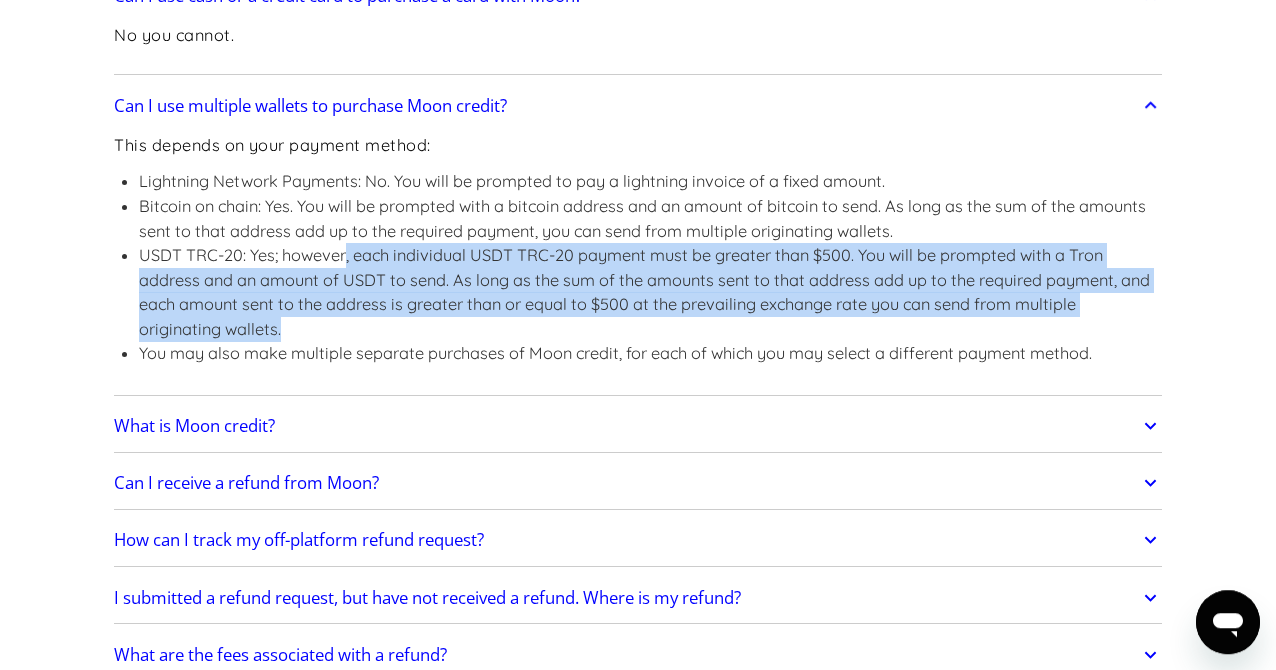drag, startPoint x: 348, startPoint y: 249, endPoint x: 1093, endPoint y: 342, distance: 750.7823 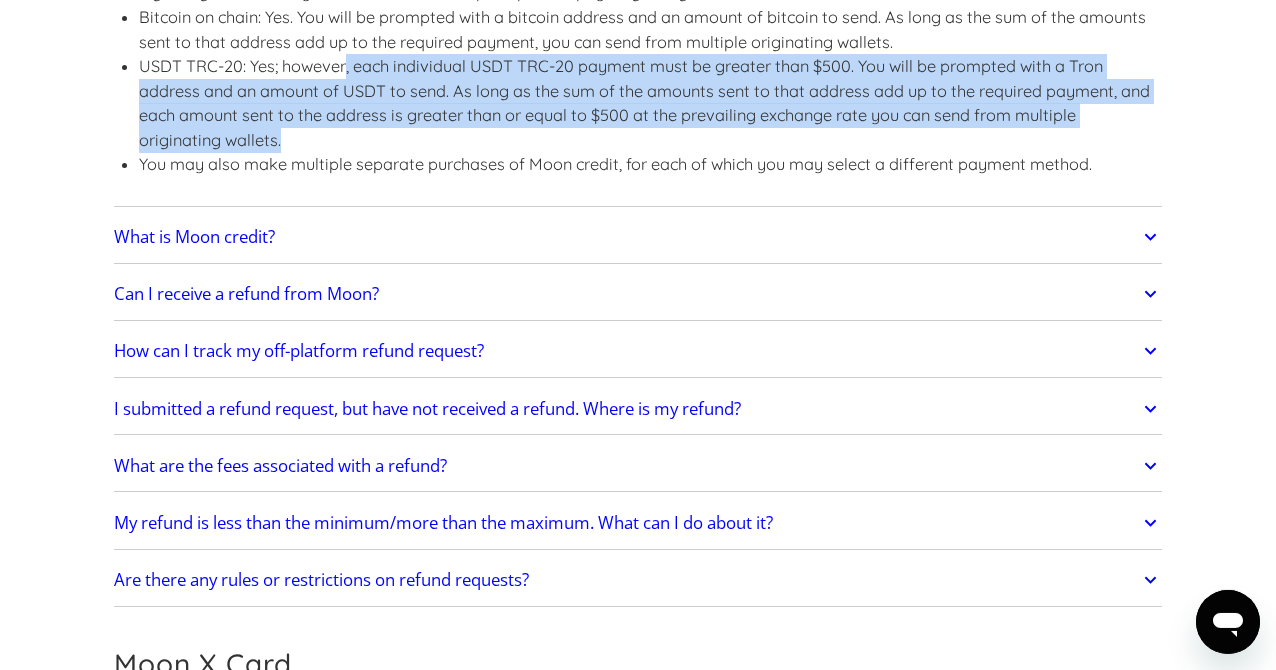 scroll, scrollTop: 1492, scrollLeft: 0, axis: vertical 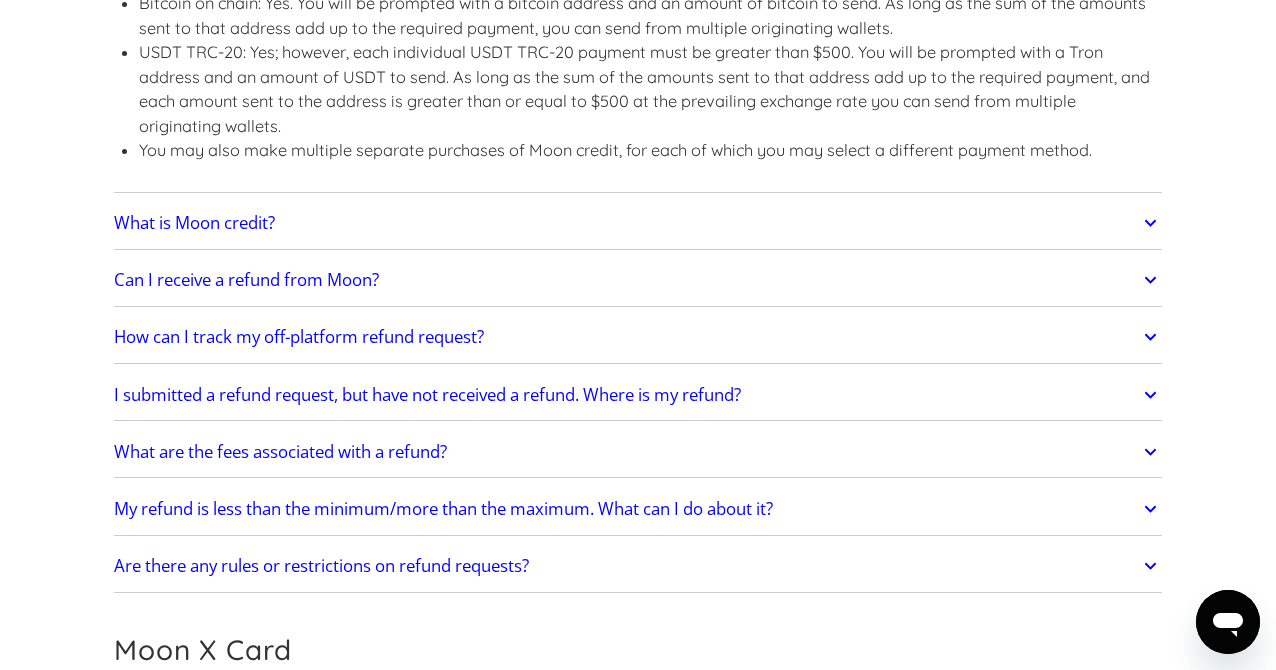 click on "Can I receive a refund from Moon? Certain products offered by Moon are non-refundable. For example, branded gift cards are non-refundable. Moon Credit is refundable on a case by case basis. In order to submit a refund request for Moon Credit, please follow these steps: From your dashboard on paywithmoon.com, click on "Moon Credit" at the top-right of your navigation bar. Under Moon Credit, select "Request a Refund". Follow the instructions to submit your request.  Please note that refunds are processed in Bitcoin and sent on chain. Moon calculates the amount of Bitcoin to be refunded based on its dollar value at the time of the refund submission. This includes deducting any fees, including variable network and partner fees. If your refund request is approved, the refund will likely be sent within five (5) business days of submission." at bounding box center [638, 281] 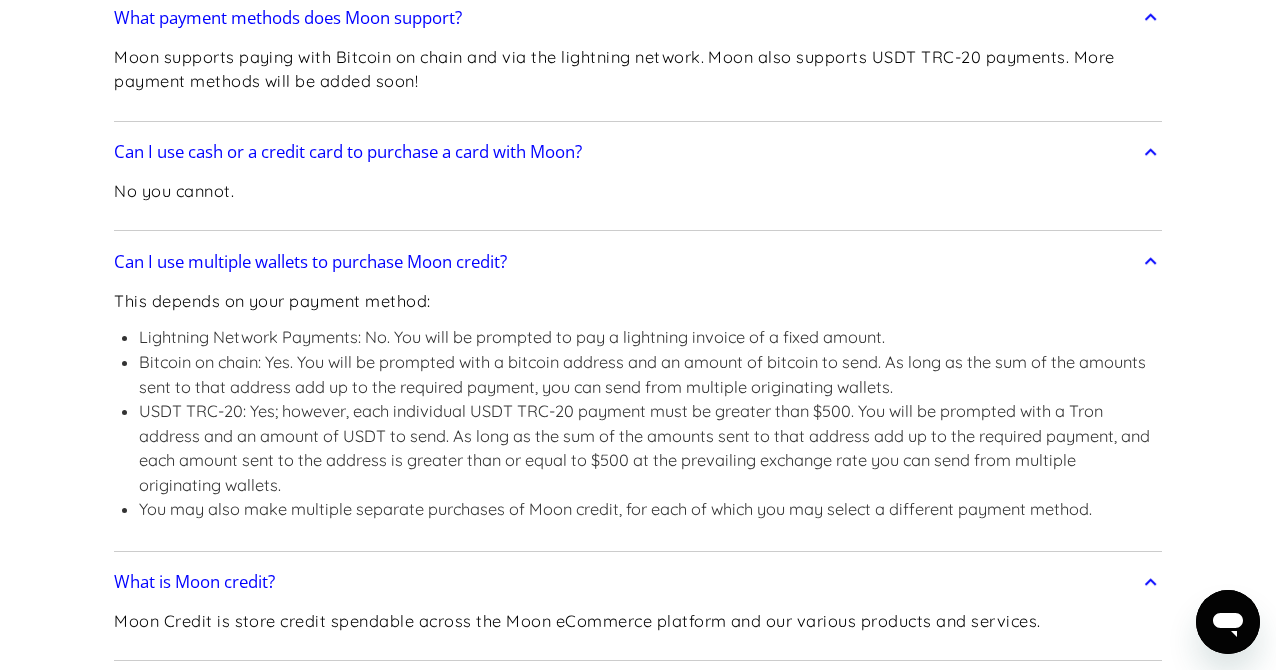 scroll, scrollTop: 0, scrollLeft: 0, axis: both 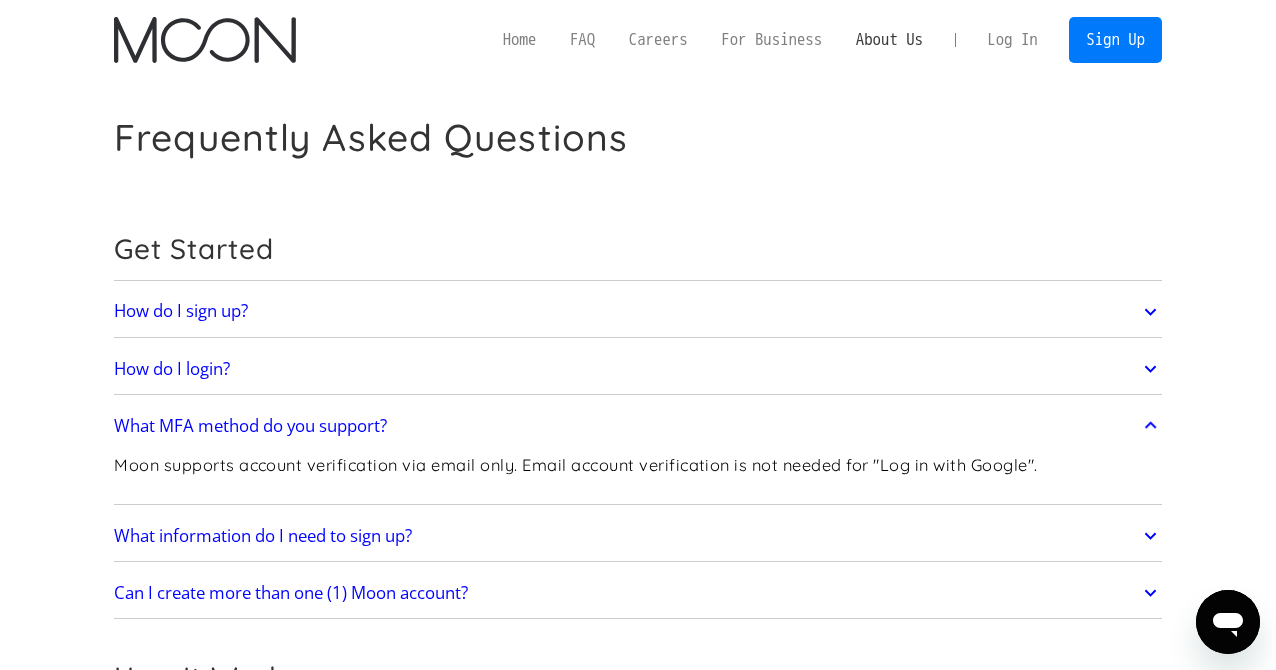 click on "About Us" at bounding box center (889, 39) 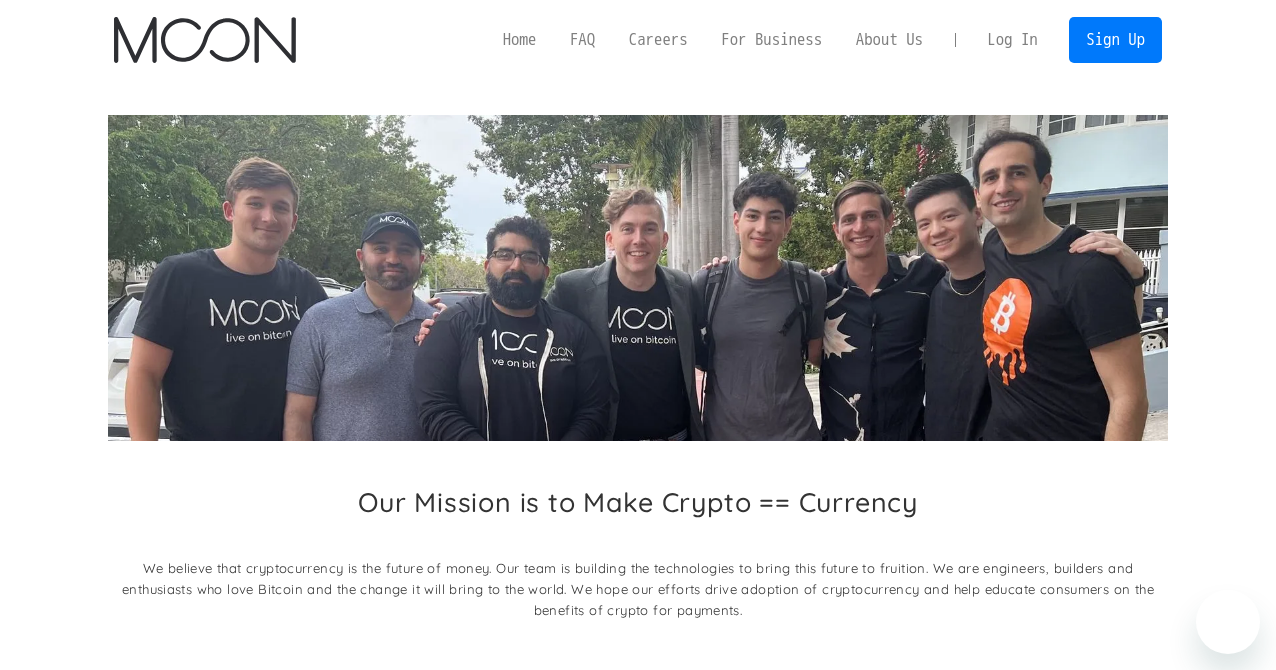 scroll, scrollTop: 0, scrollLeft: 0, axis: both 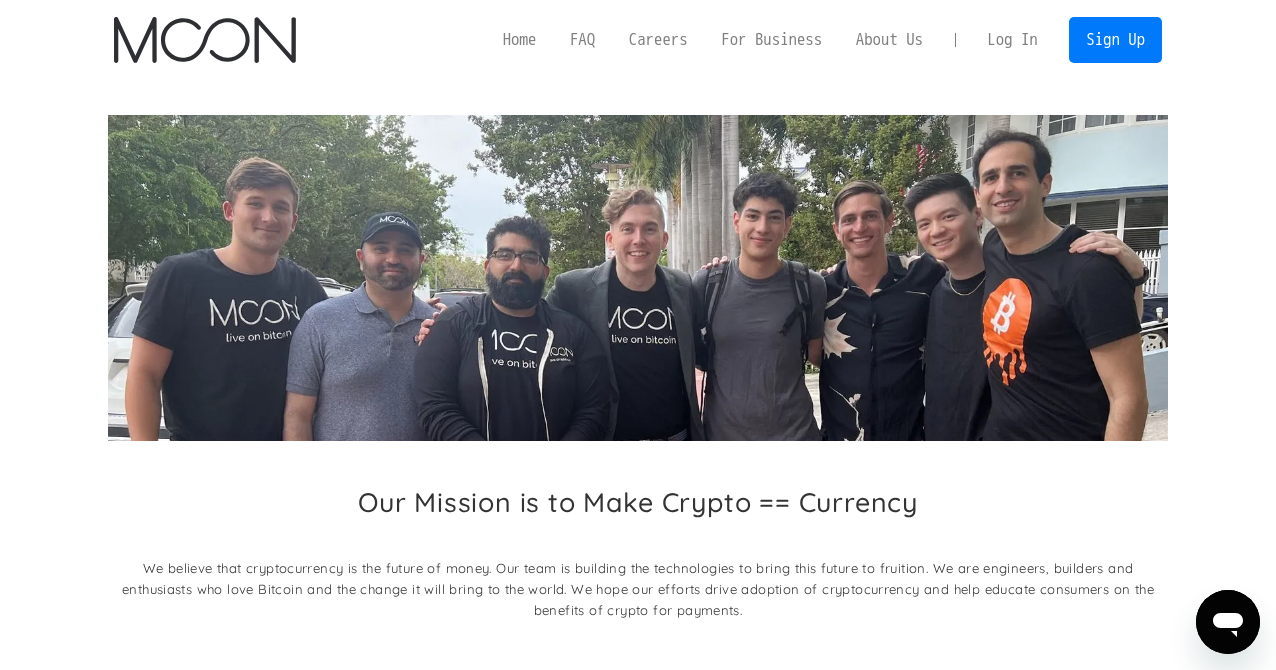 click at bounding box center (204, 40) 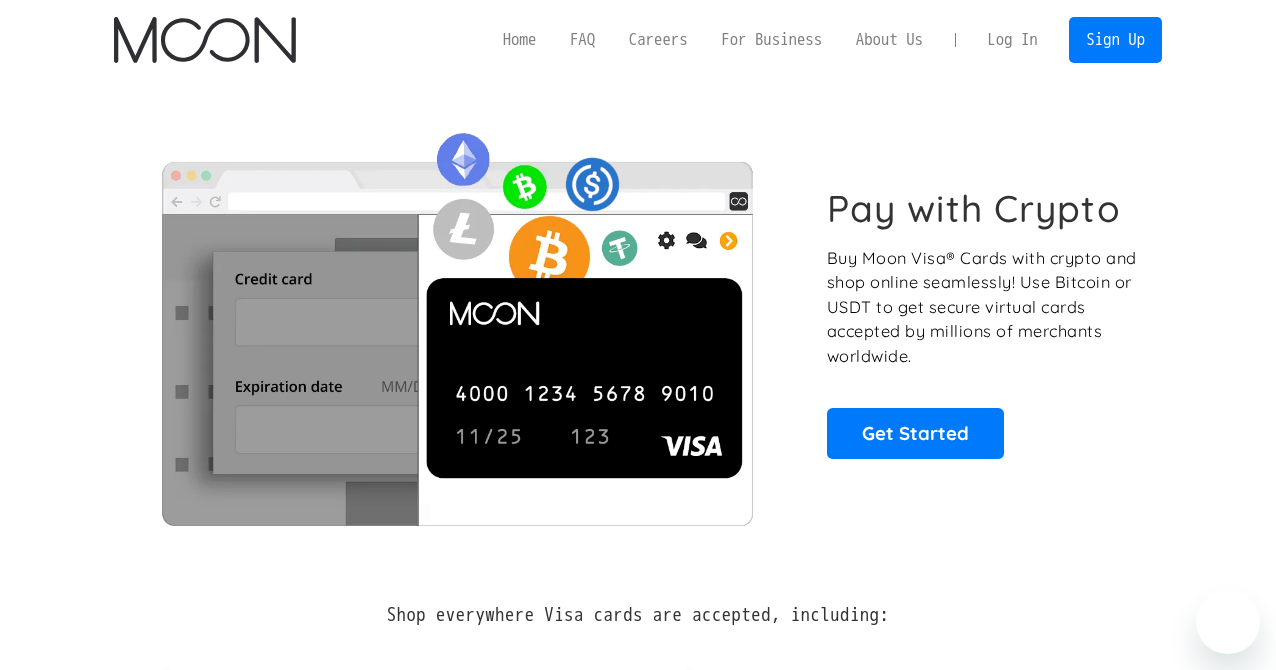 scroll, scrollTop: 0, scrollLeft: 0, axis: both 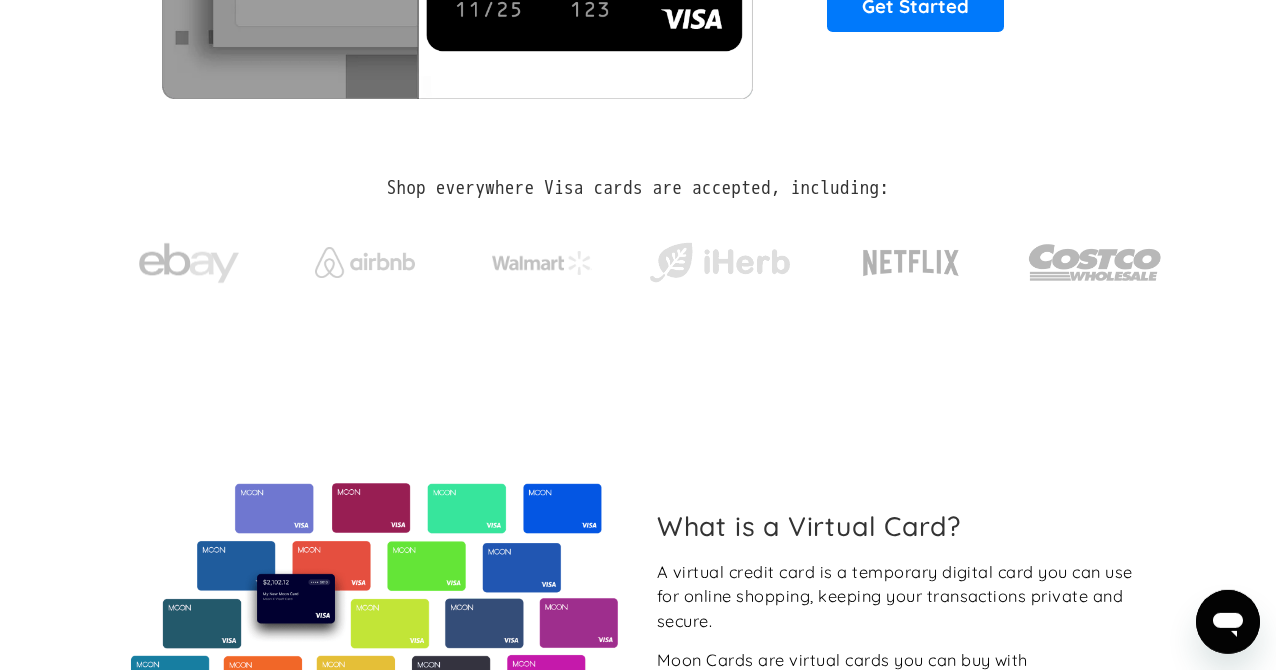 click on "Shop everywhere Visa cards are accepted, including:" at bounding box center [638, 188] 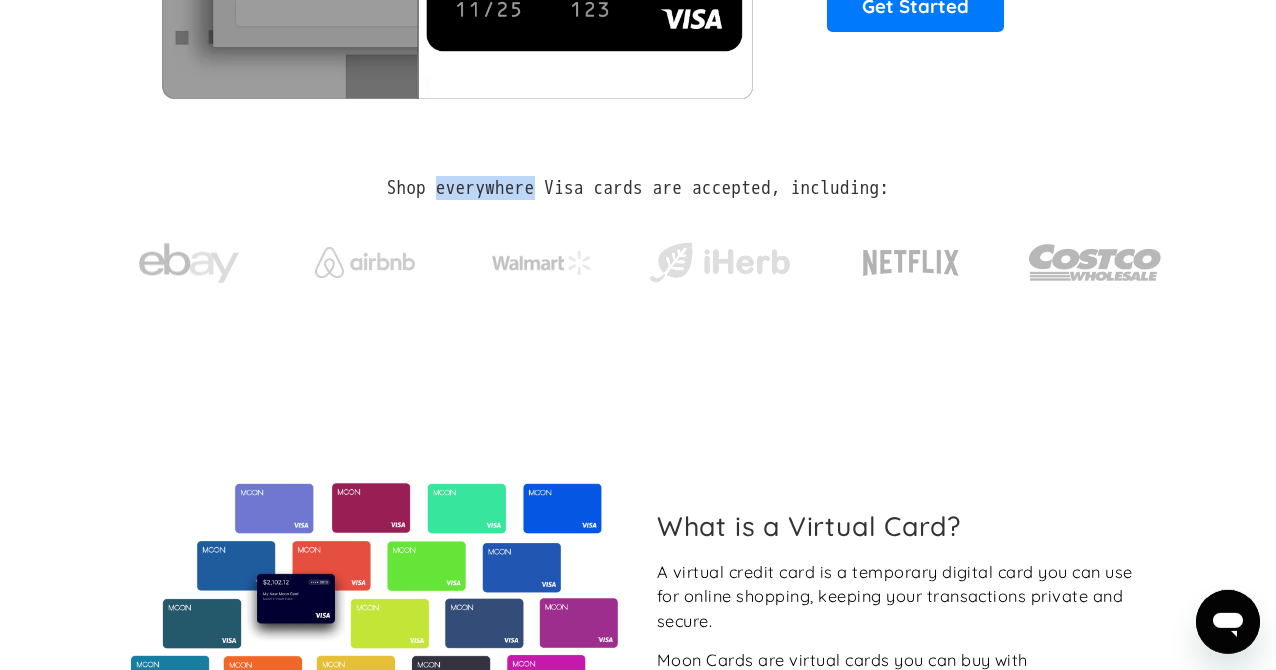 click on "Shop everywhere Visa cards are accepted, including:" at bounding box center (638, 188) 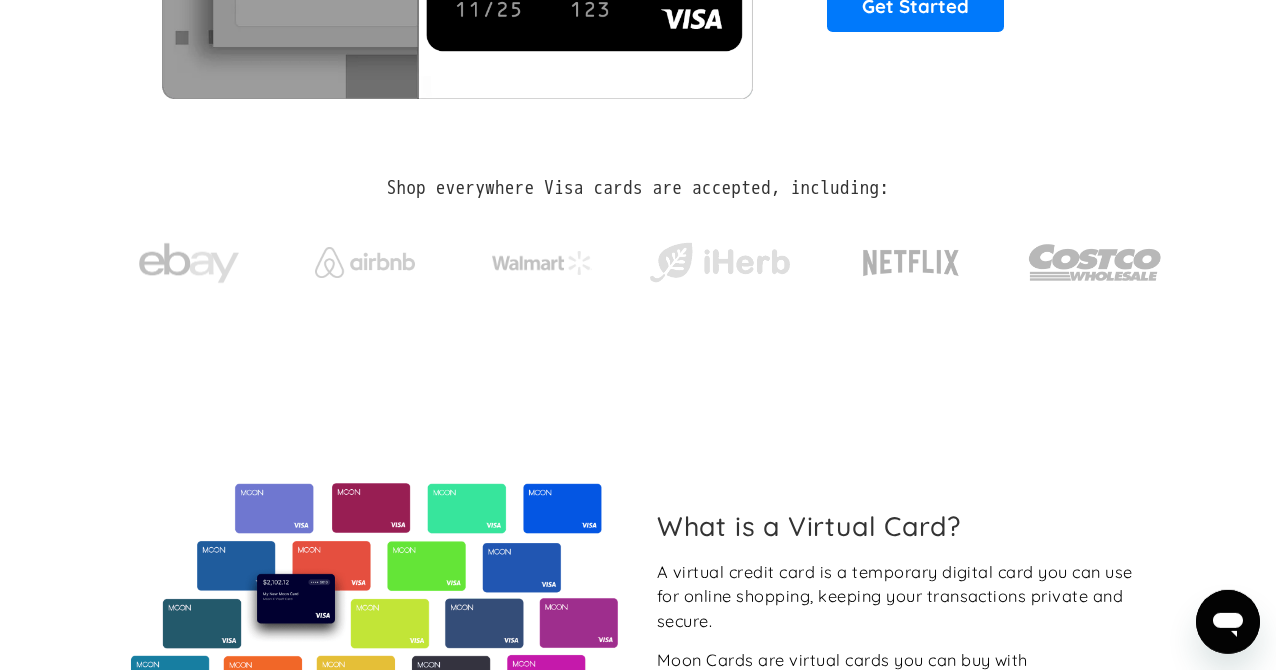 click on "Shop everywhere Visa cards are accepted, including:" at bounding box center (638, 188) 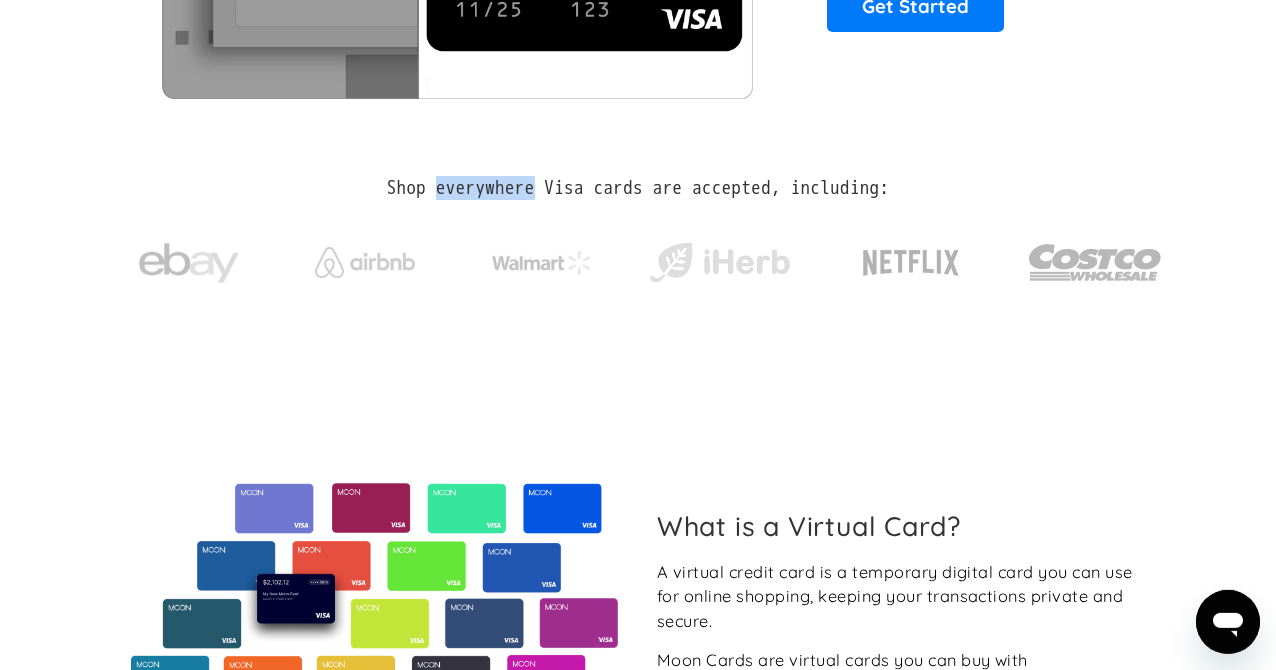 click on "Shop everywhere Visa cards are accepted, including:" at bounding box center [638, 188] 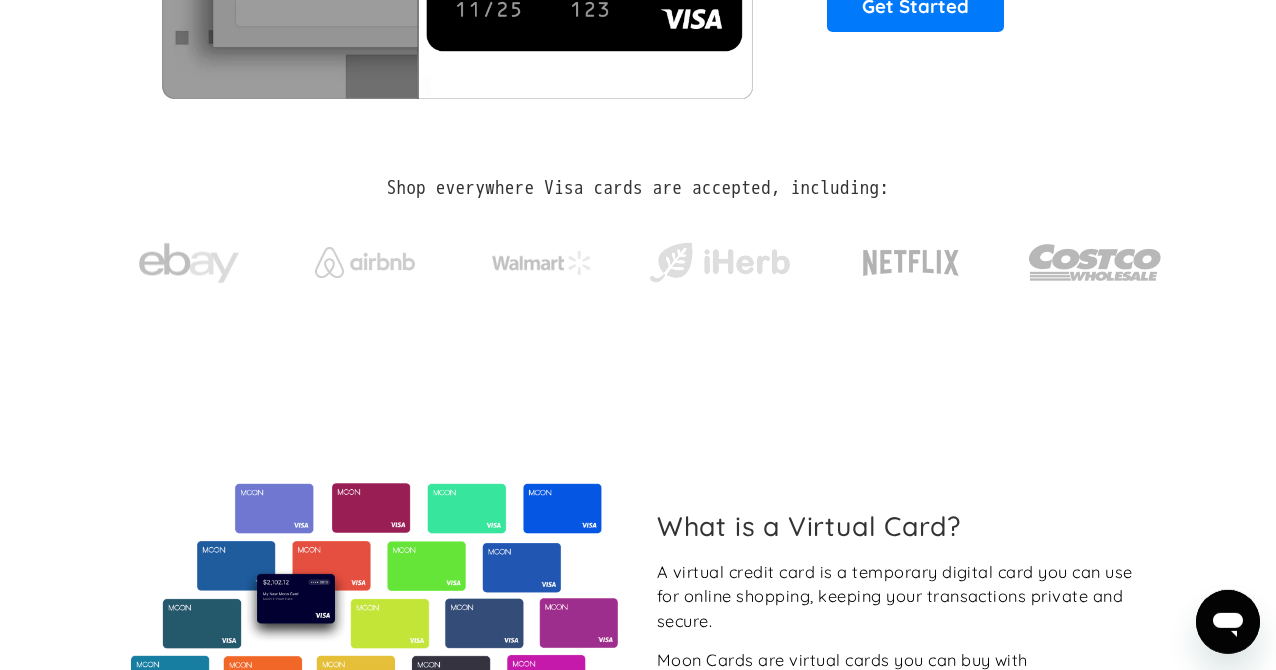 click on "Shop everywhere Visa cards are accepted, including:" at bounding box center [638, 188] 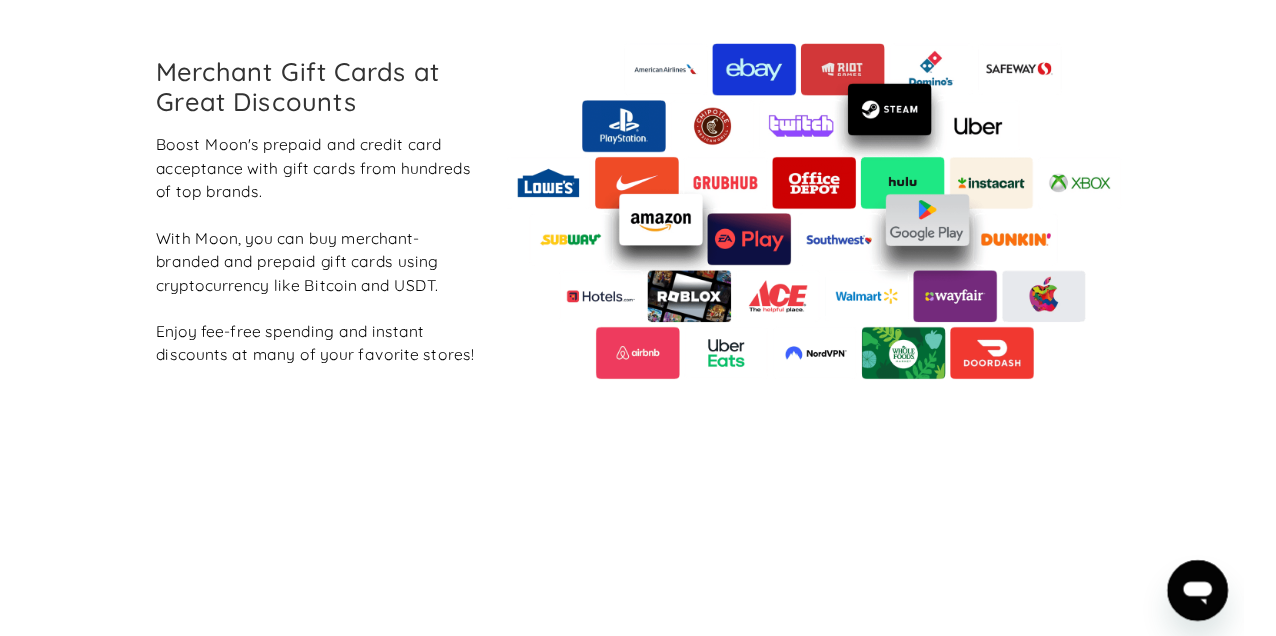 scroll, scrollTop: 2406, scrollLeft: 0, axis: vertical 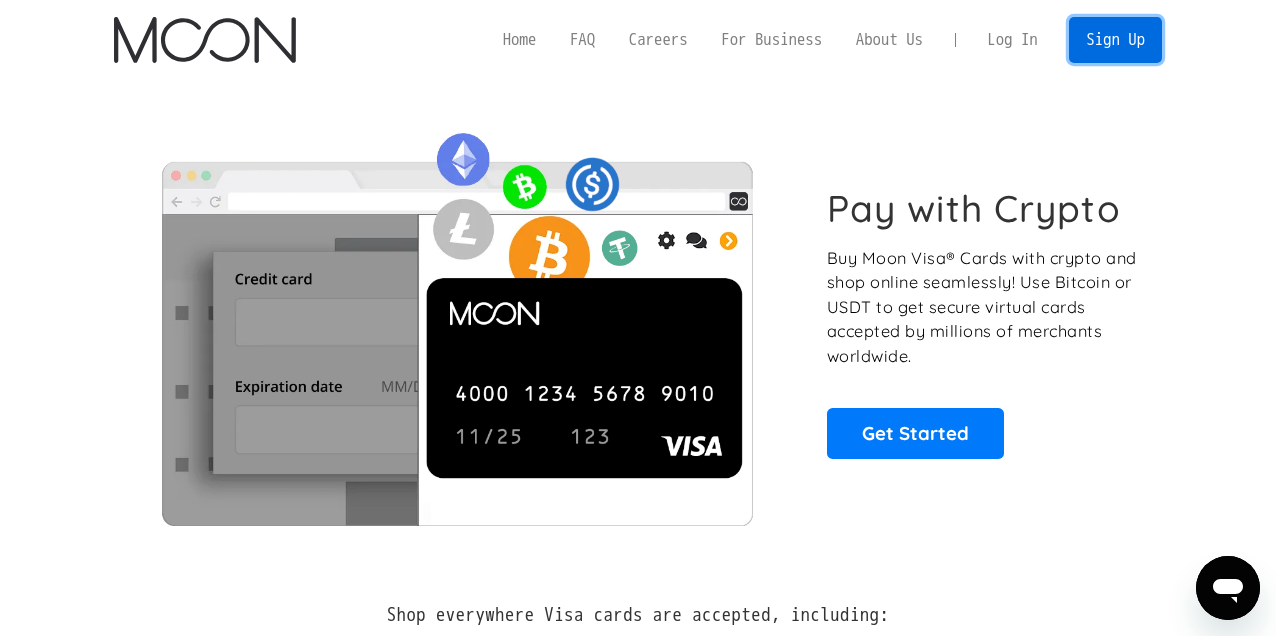 click on "Sign Up" at bounding box center (1115, 39) 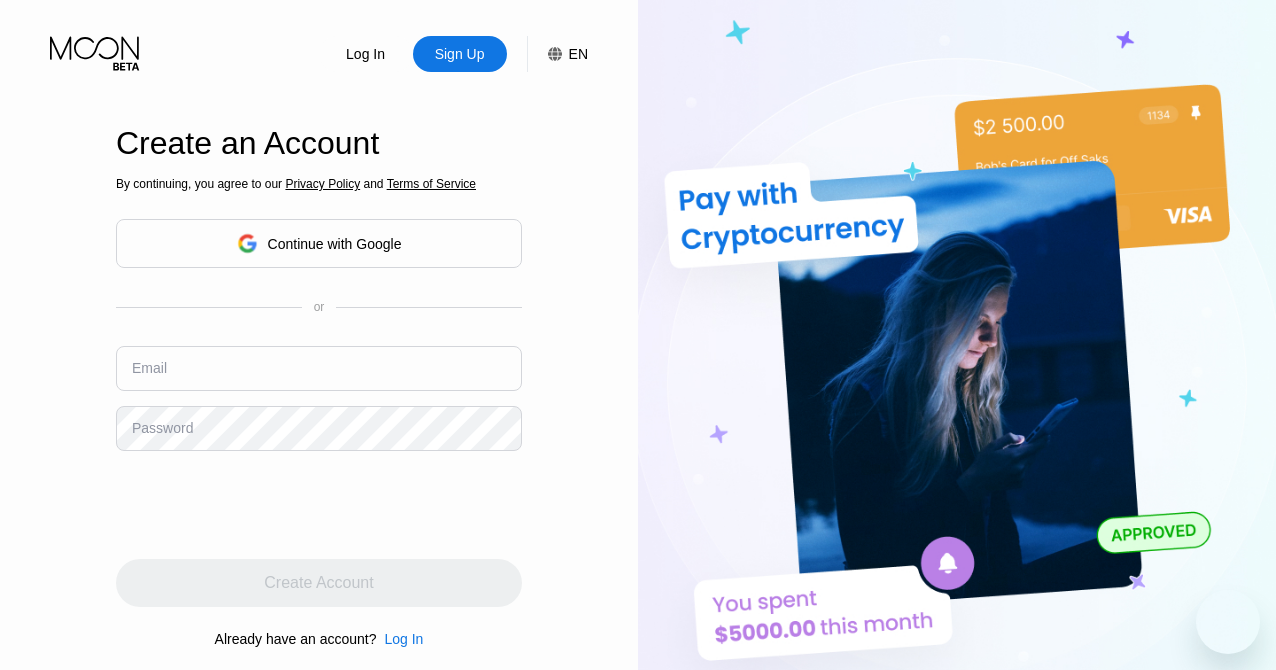 scroll, scrollTop: 0, scrollLeft: 0, axis: both 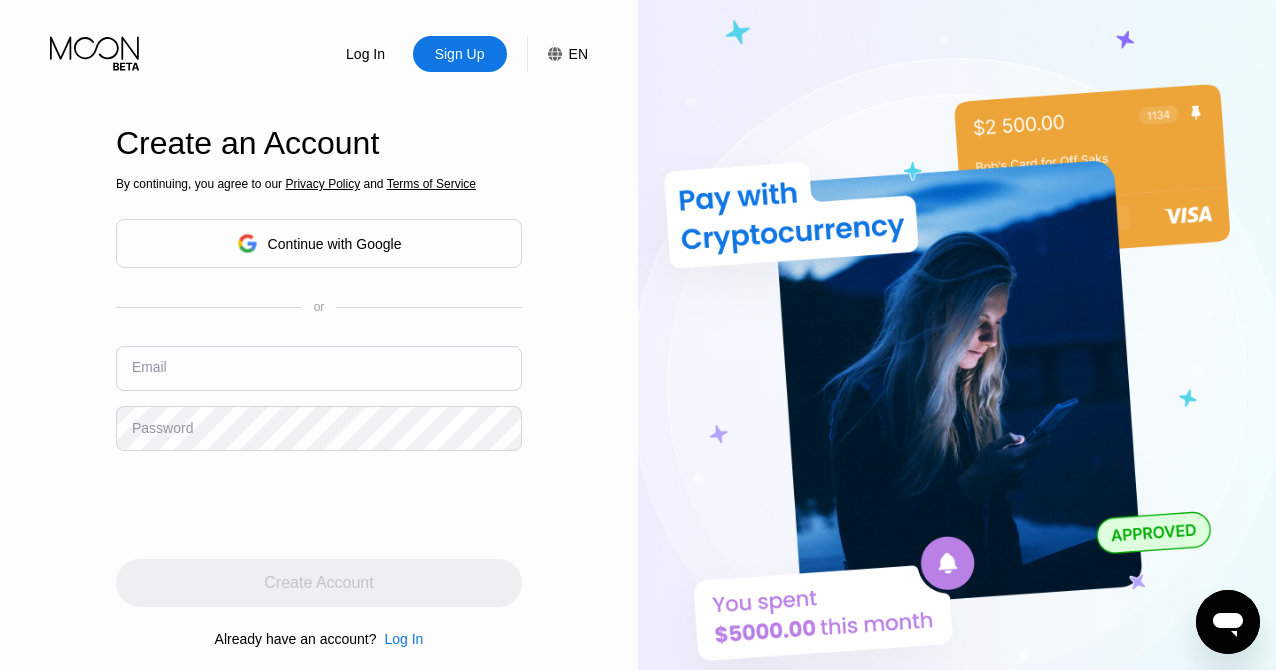 click at bounding box center [319, 368] 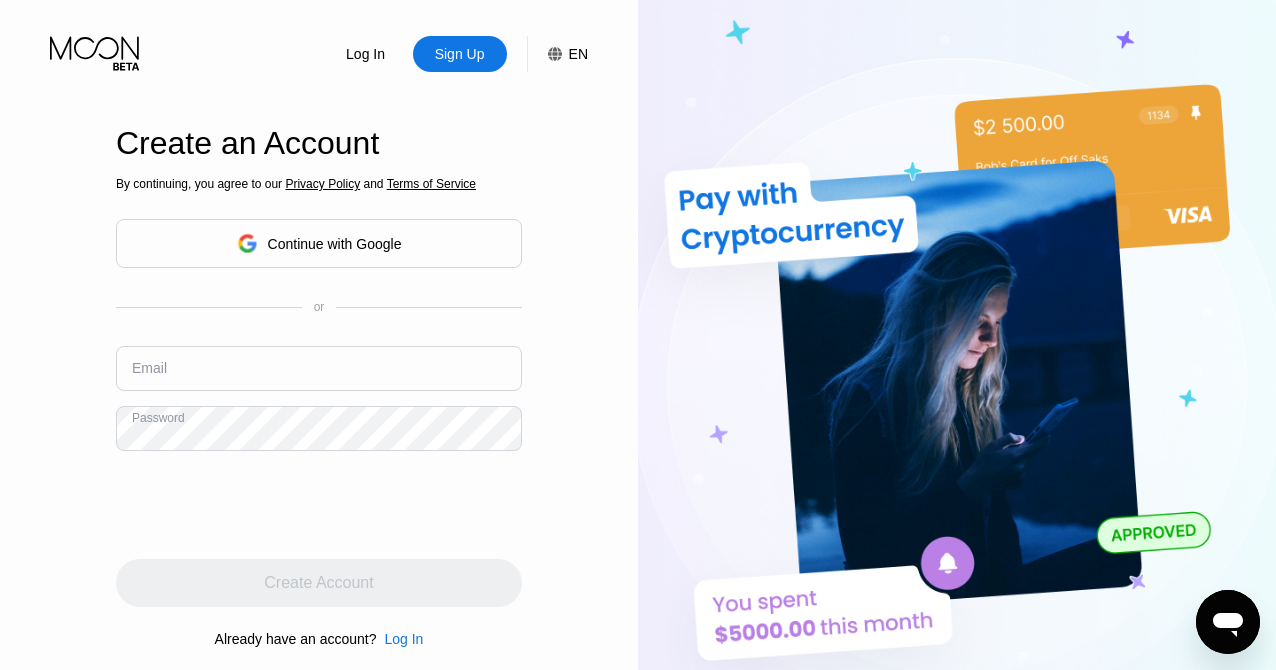 click on "EN" at bounding box center (568, 54) 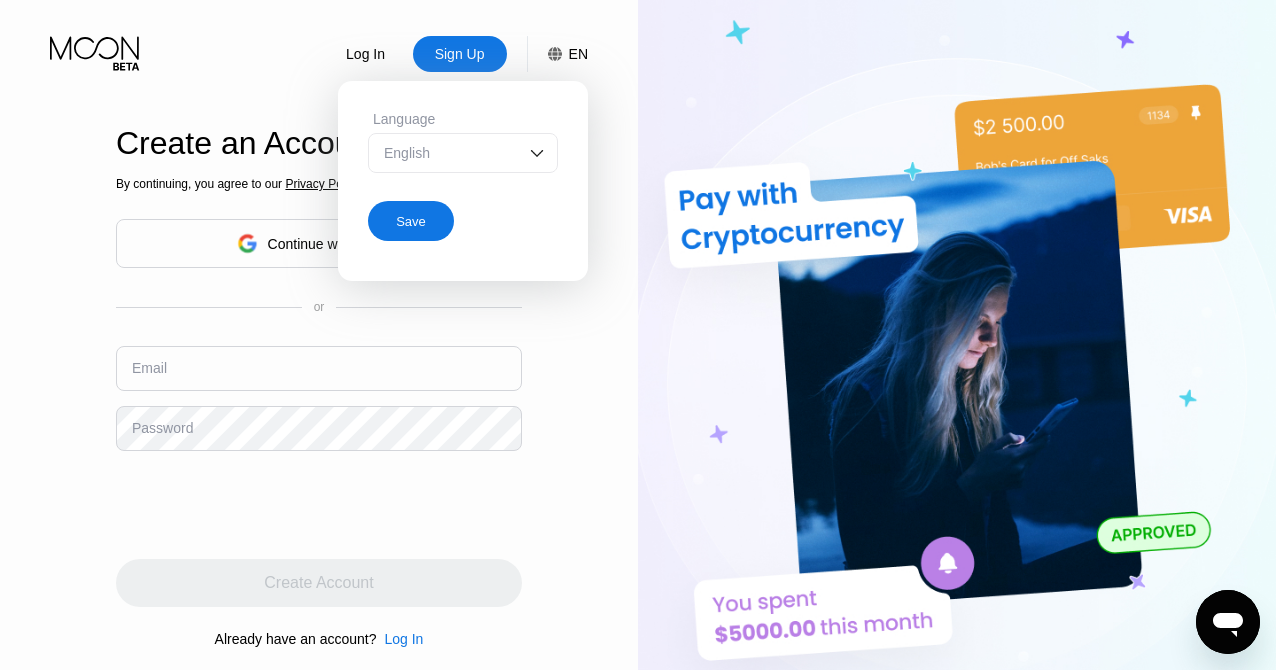 click at bounding box center (537, 153) 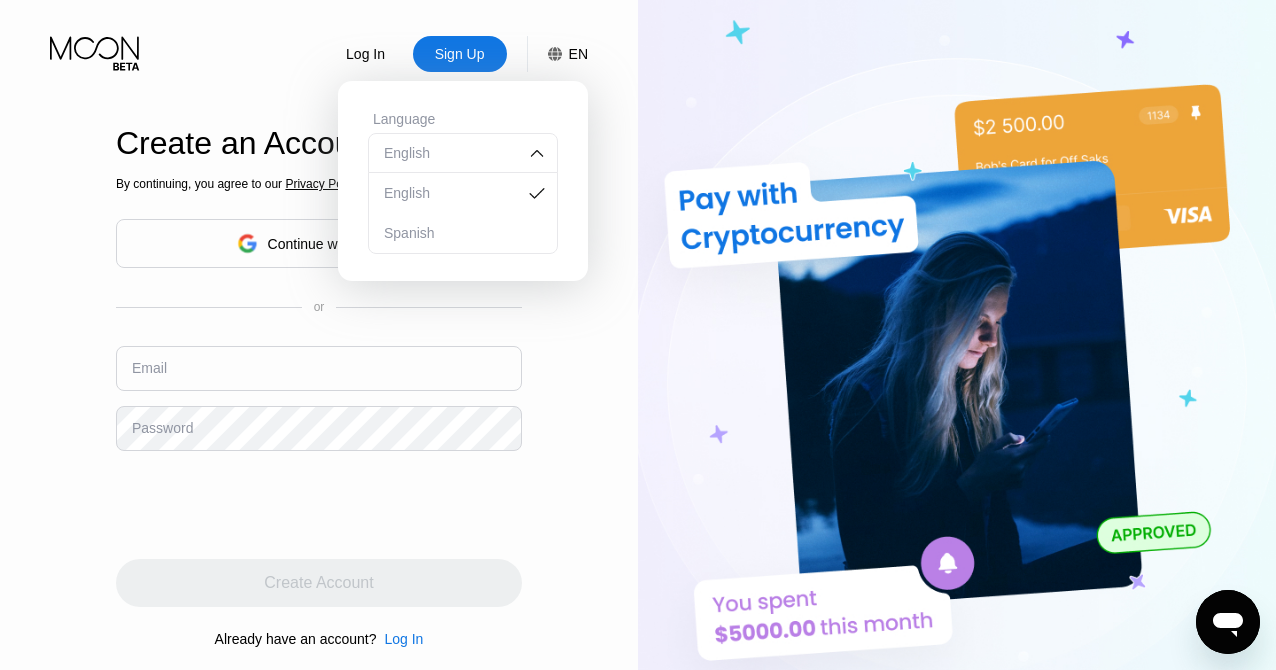 click on "Log In Sign Up EN Language English English Spanish Save Create an Account By continuing, you agree to our   Privacy Policy   and   Terms of Service Continue with Google or Email Password Create Account Already have an account? Log In" at bounding box center (319, 368) 